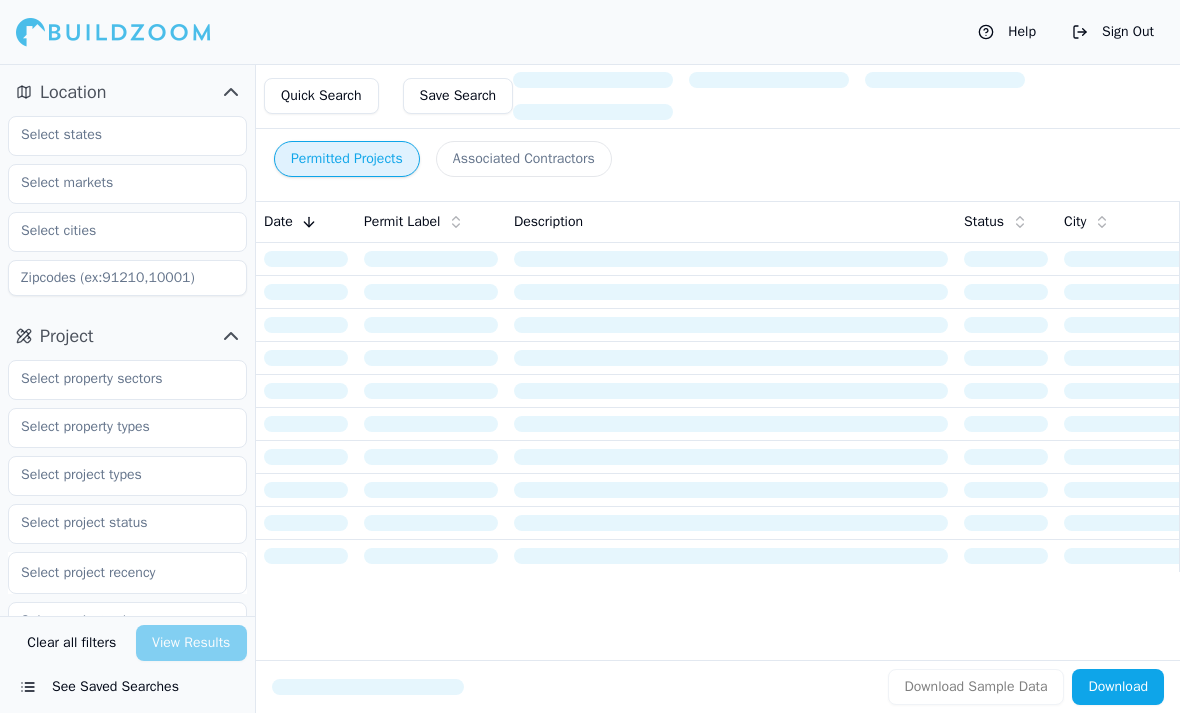 scroll, scrollTop: 0, scrollLeft: 0, axis: both 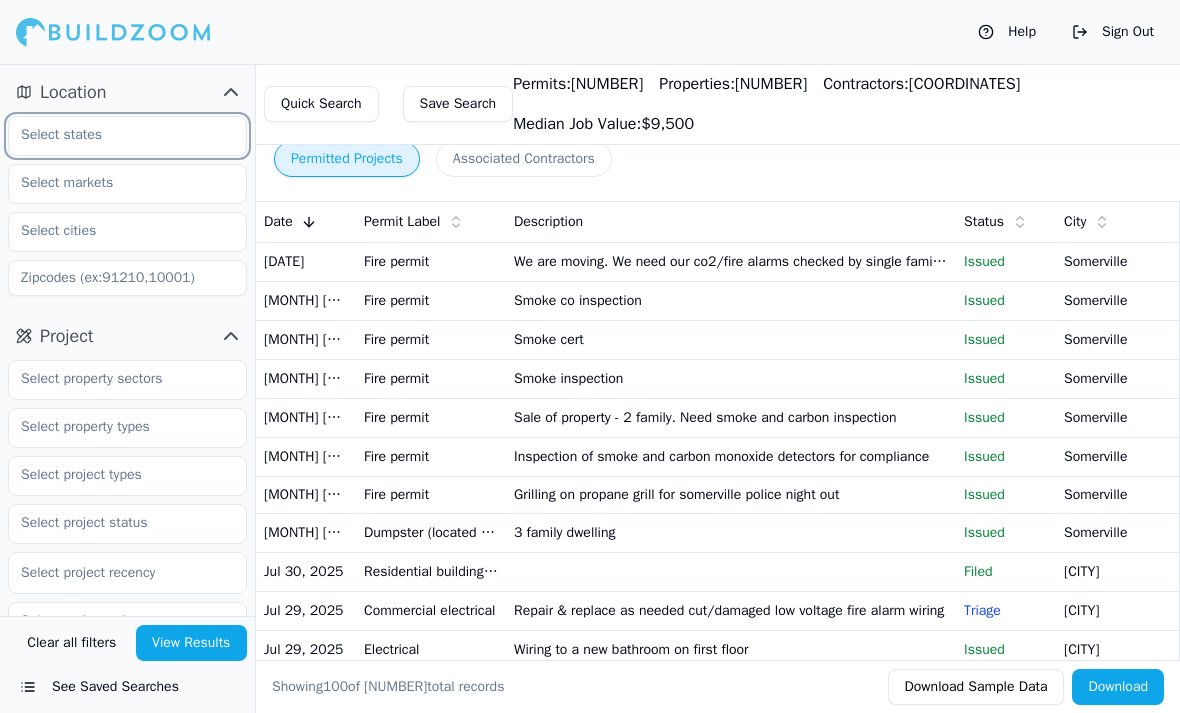 click at bounding box center (115, 135) 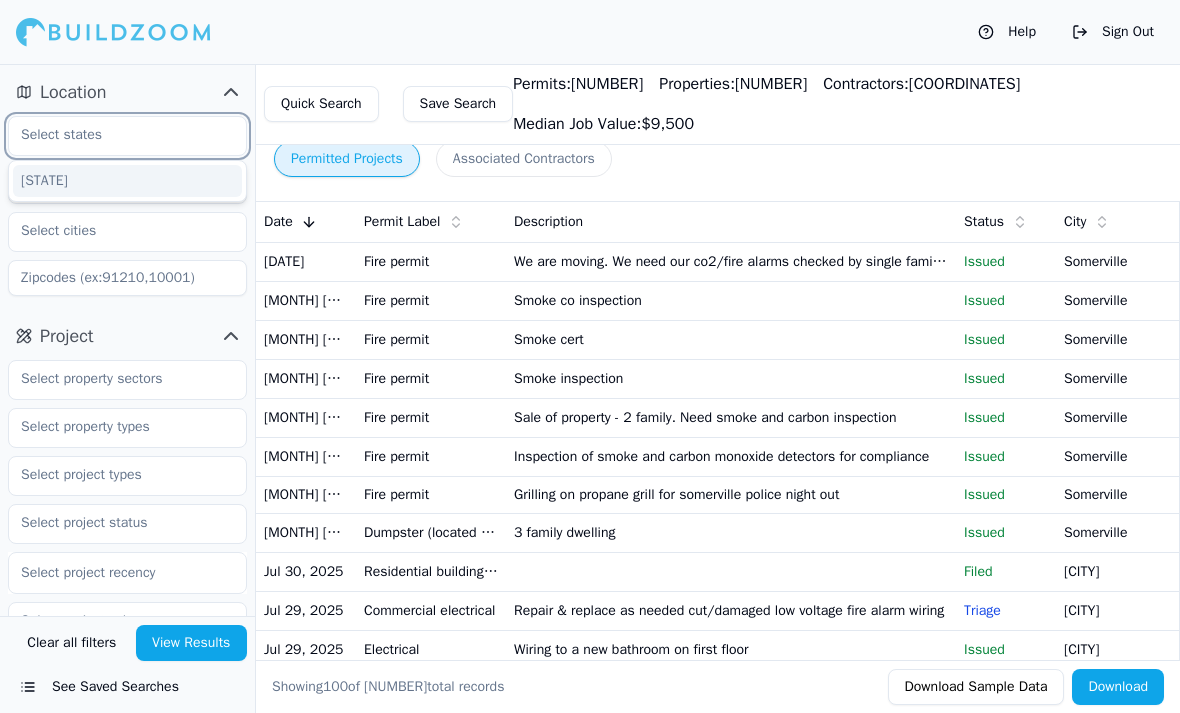 click on "[STATE]" at bounding box center [127, 181] 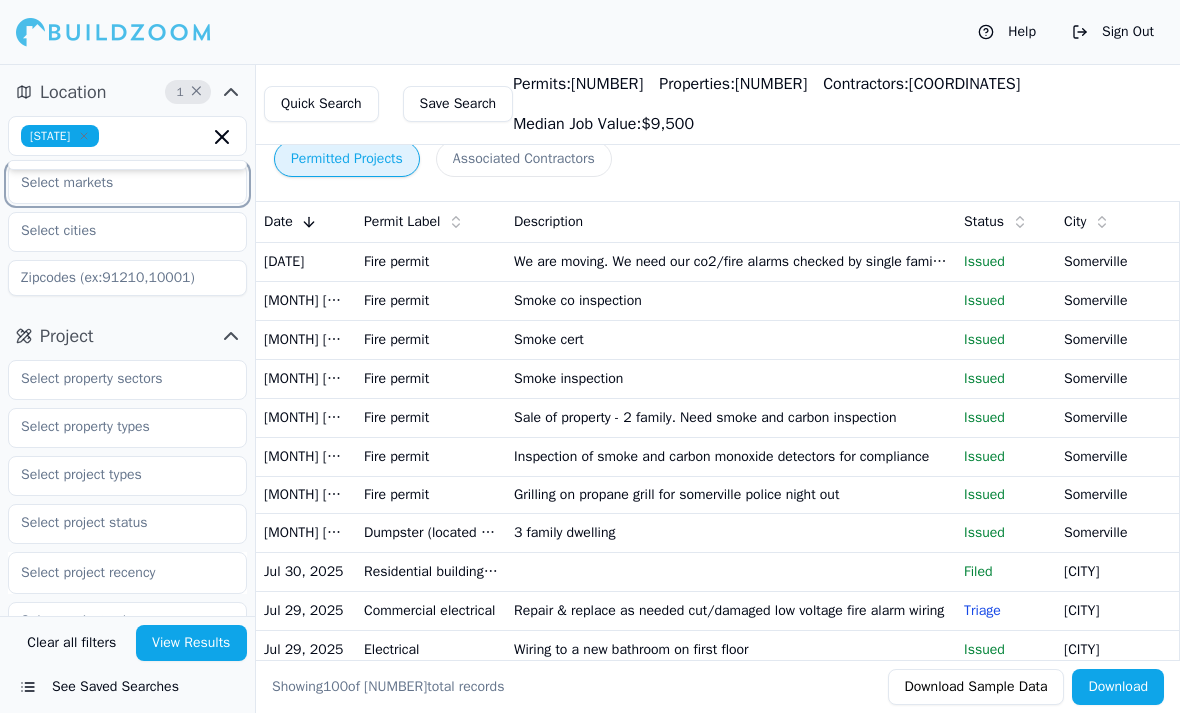 click at bounding box center [115, 183] 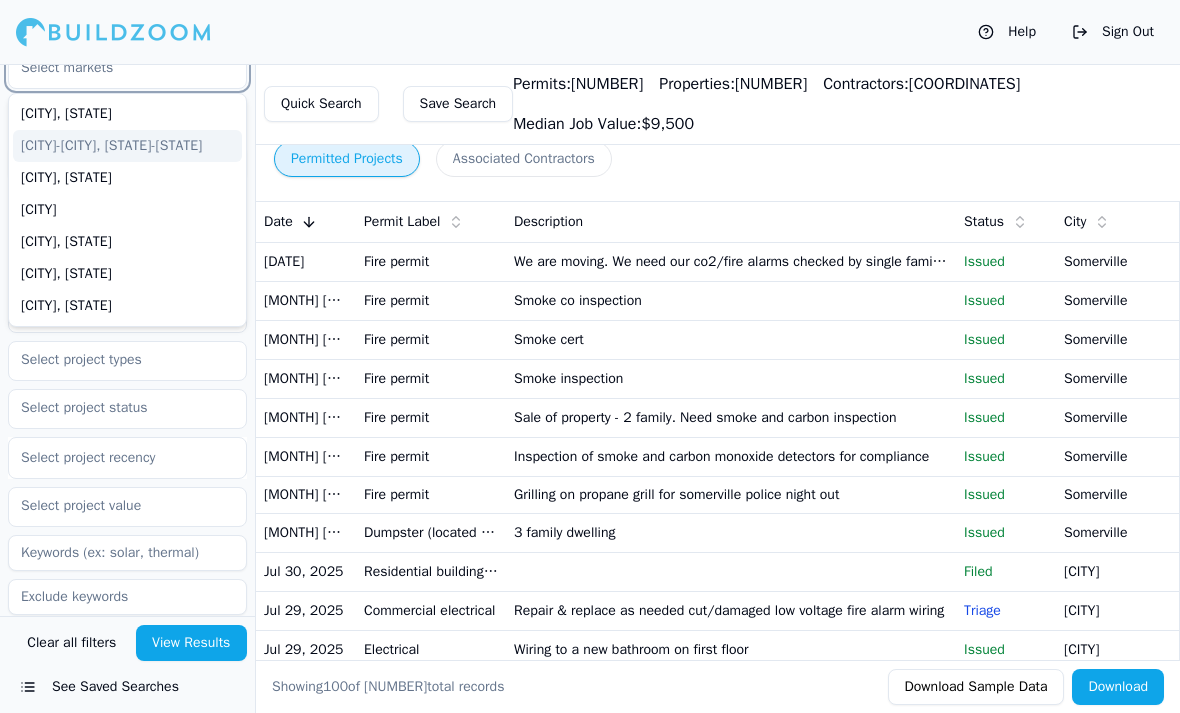 scroll, scrollTop: 114, scrollLeft: 0, axis: vertical 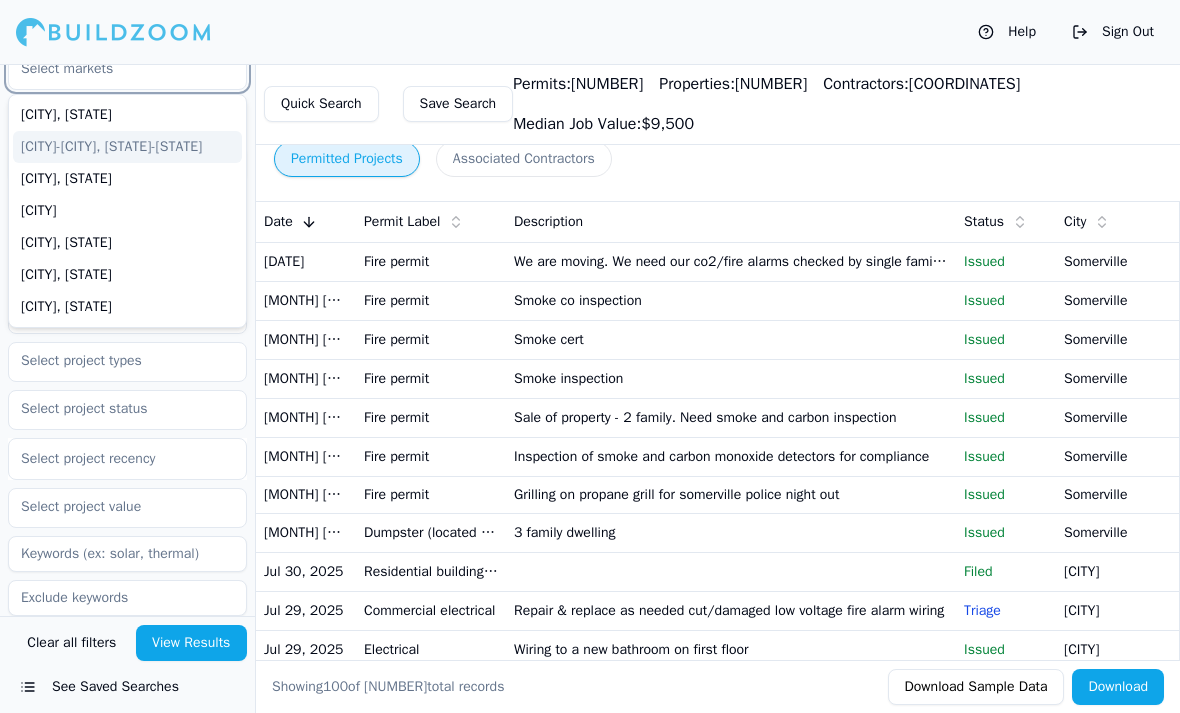 click on "[CITY]-[CITY], [STATE]-[STATE]" at bounding box center (127, 147) 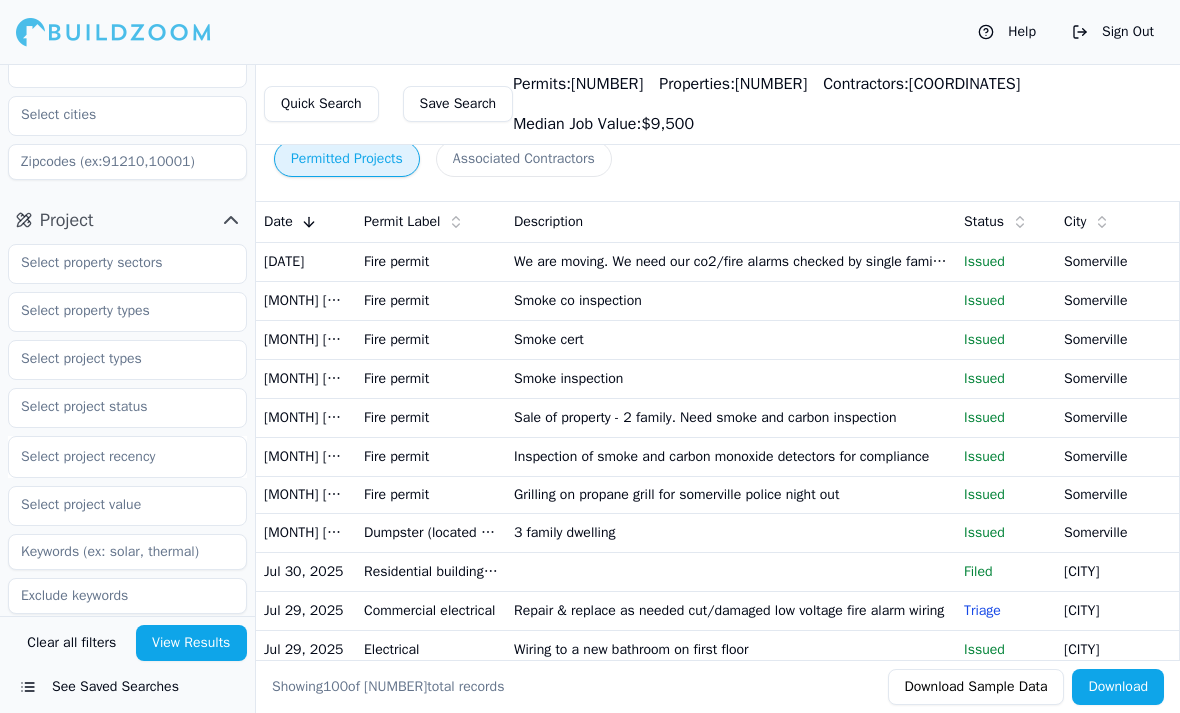 scroll, scrollTop: 154, scrollLeft: 0, axis: vertical 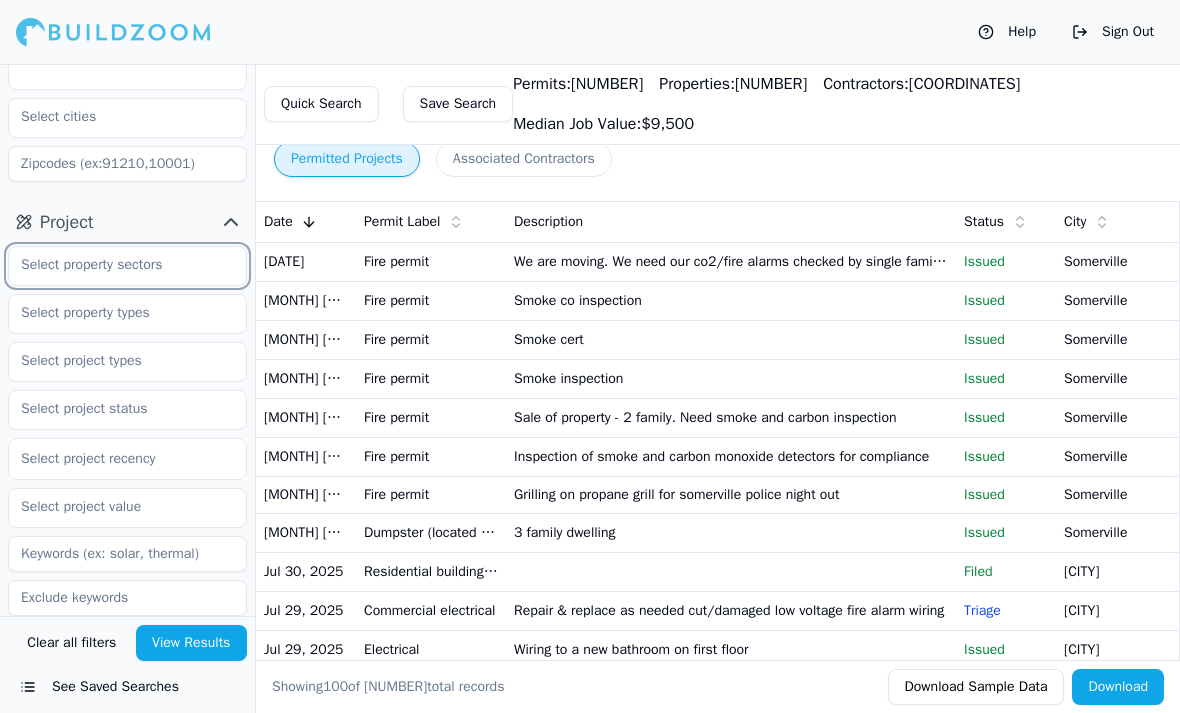 click at bounding box center (115, 265) 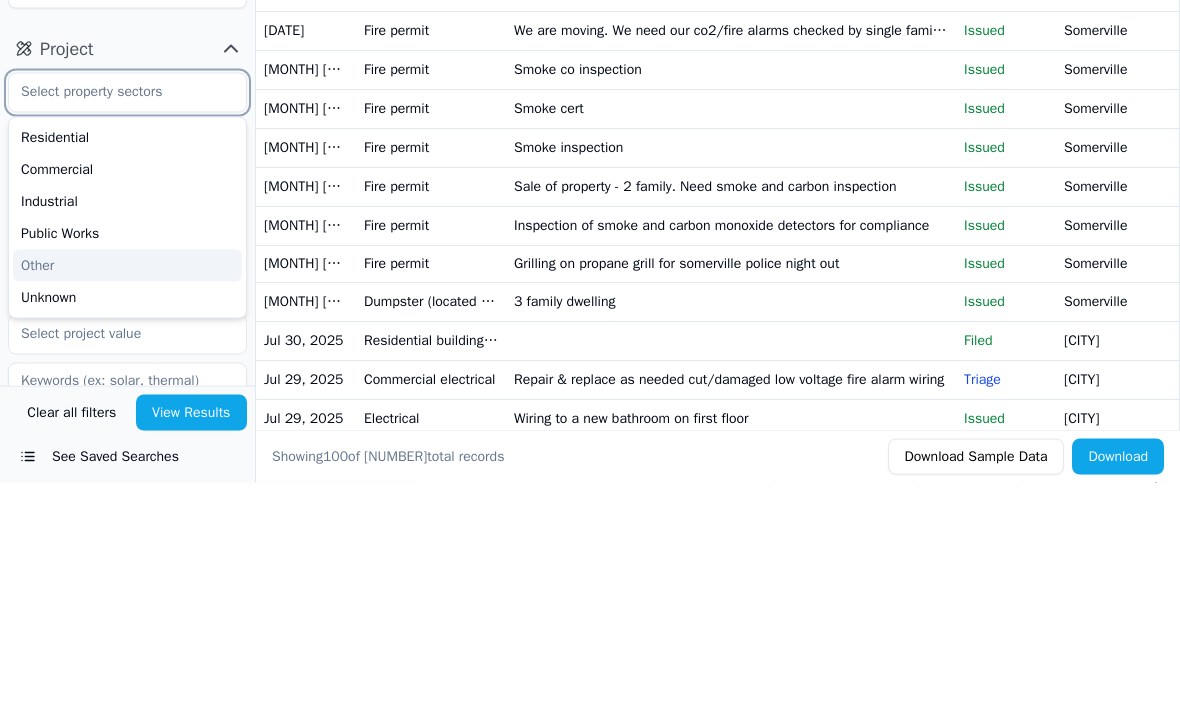 scroll, scrollTop: 101, scrollLeft: 0, axis: vertical 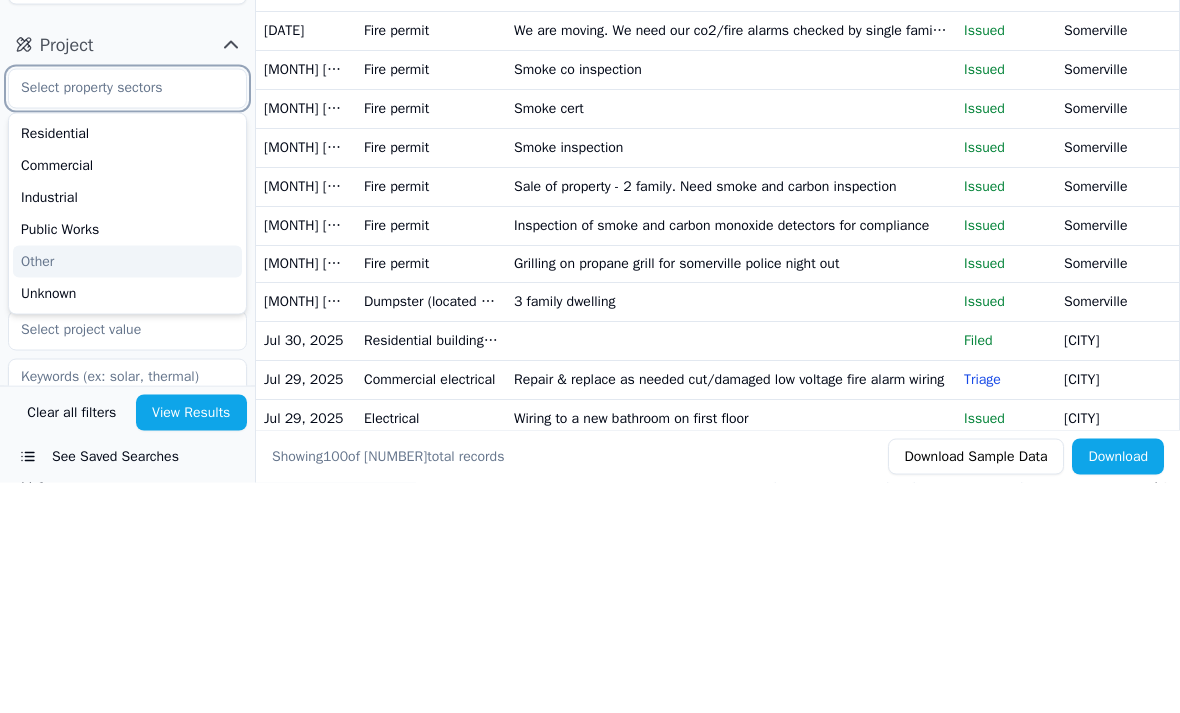 click on "Residential" at bounding box center [127, 364] 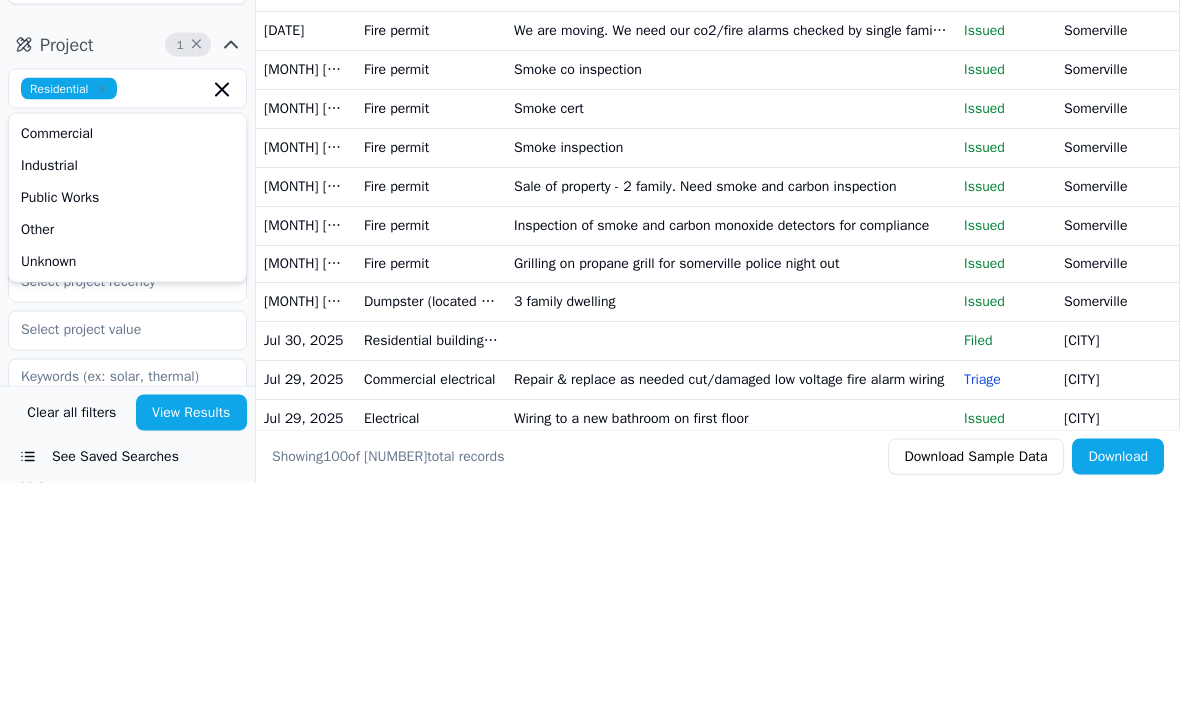 click 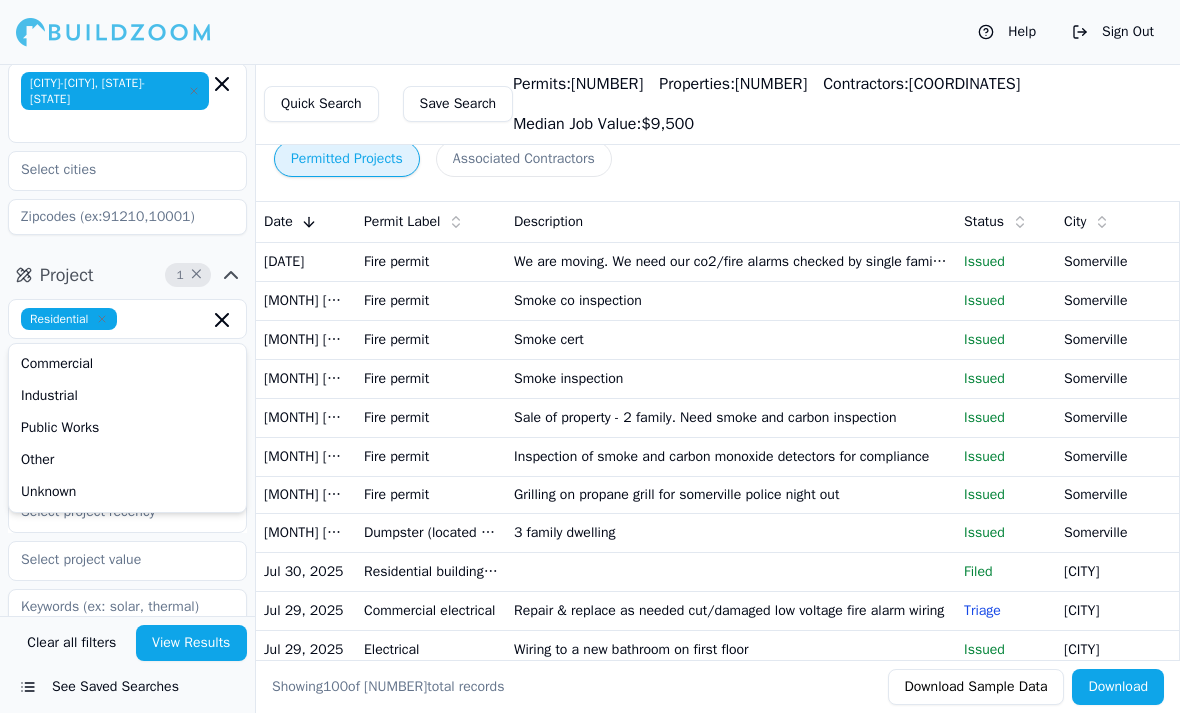 scroll, scrollTop: 0, scrollLeft: 0, axis: both 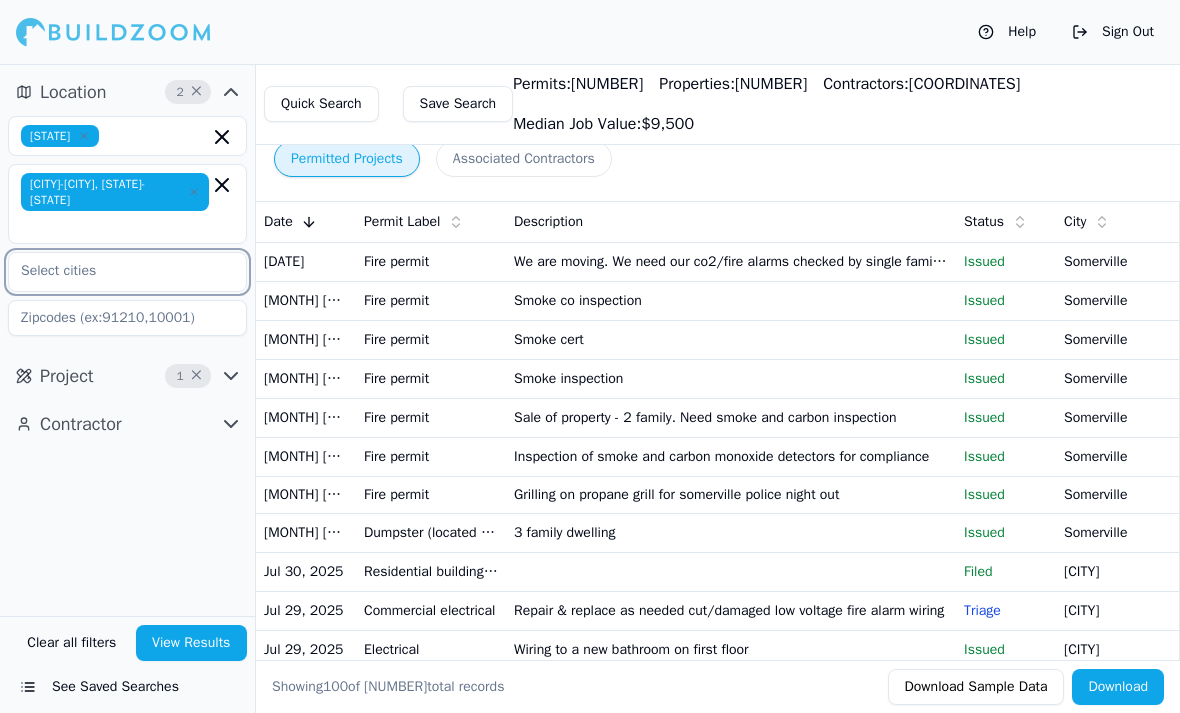 click at bounding box center [115, 271] 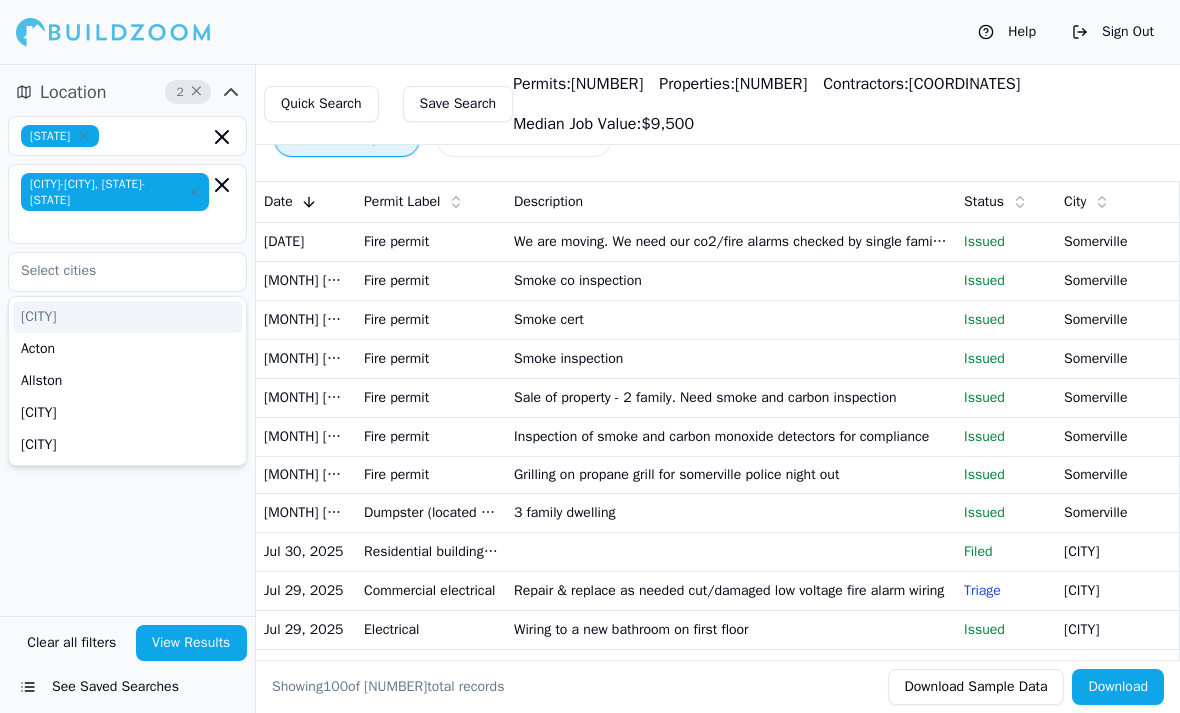scroll, scrollTop: 23, scrollLeft: 0, axis: vertical 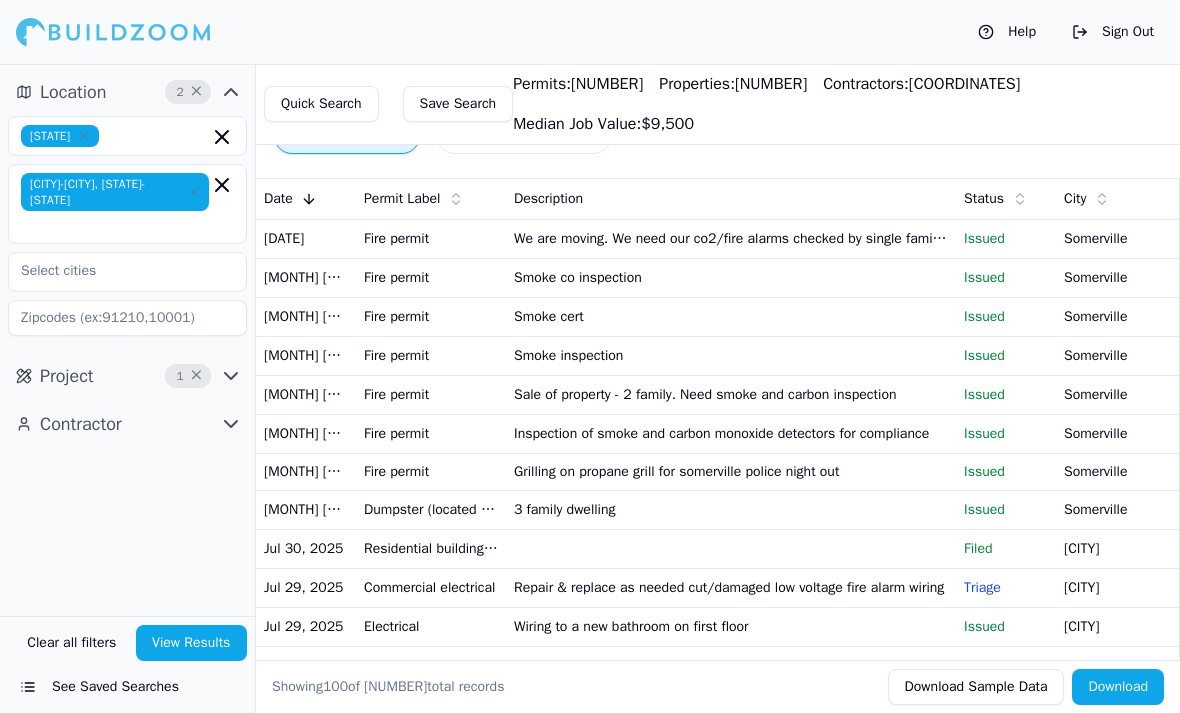 click on "Project" at bounding box center [67, 376] 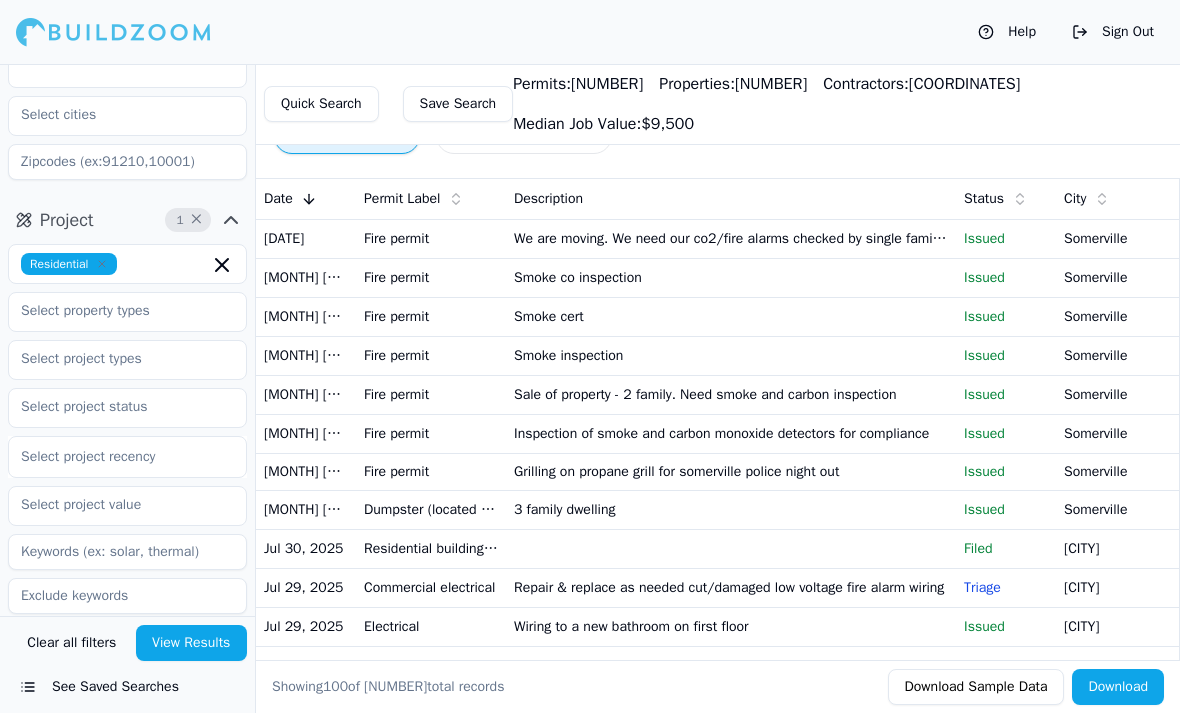scroll, scrollTop: 154, scrollLeft: 0, axis: vertical 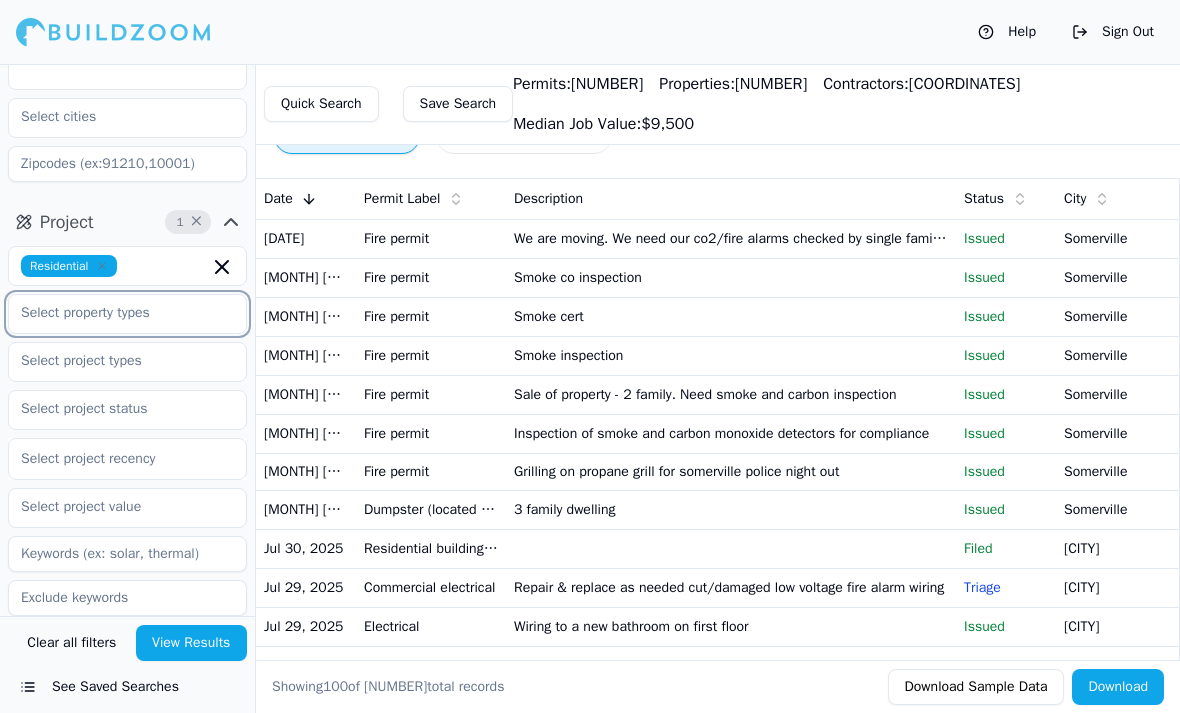 click at bounding box center (115, 313) 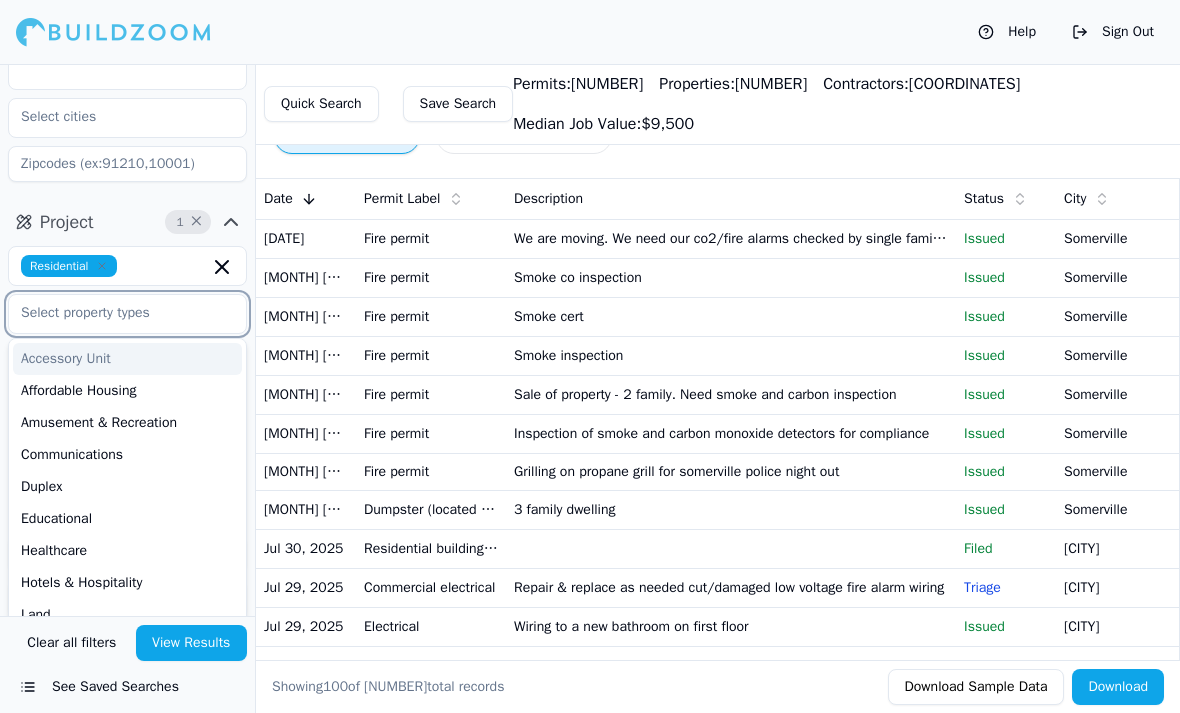 click at bounding box center [115, 313] 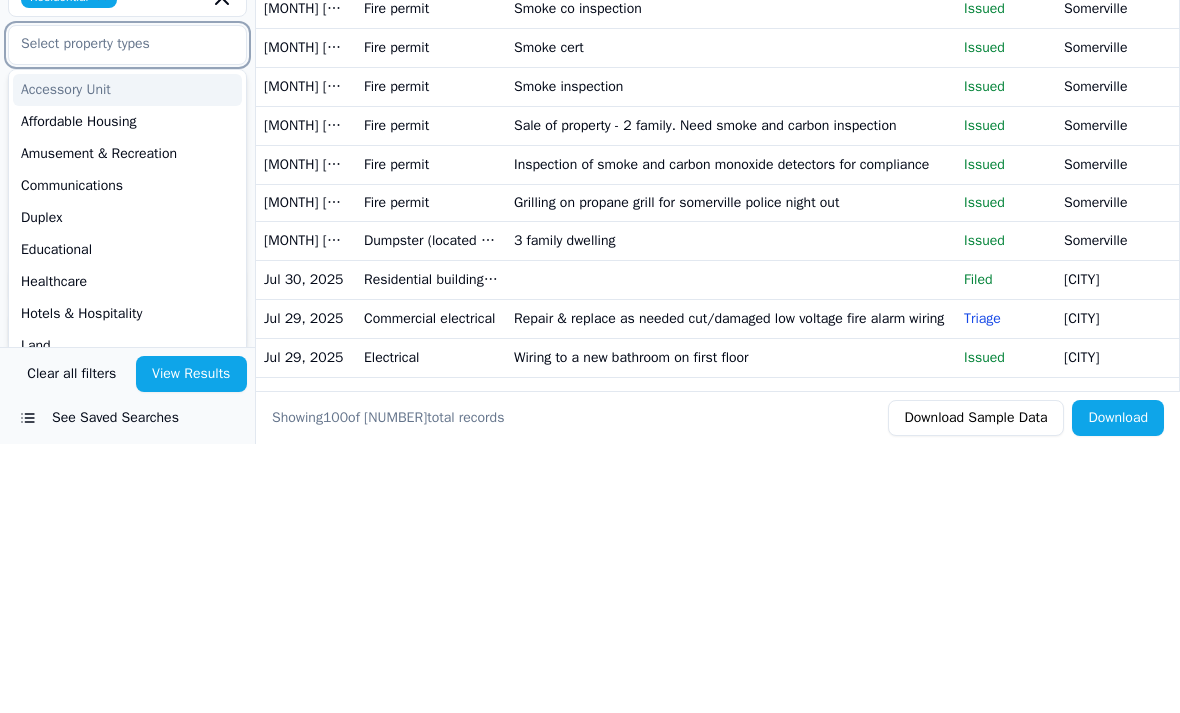 click on "Accessory Unit" at bounding box center [127, 359] 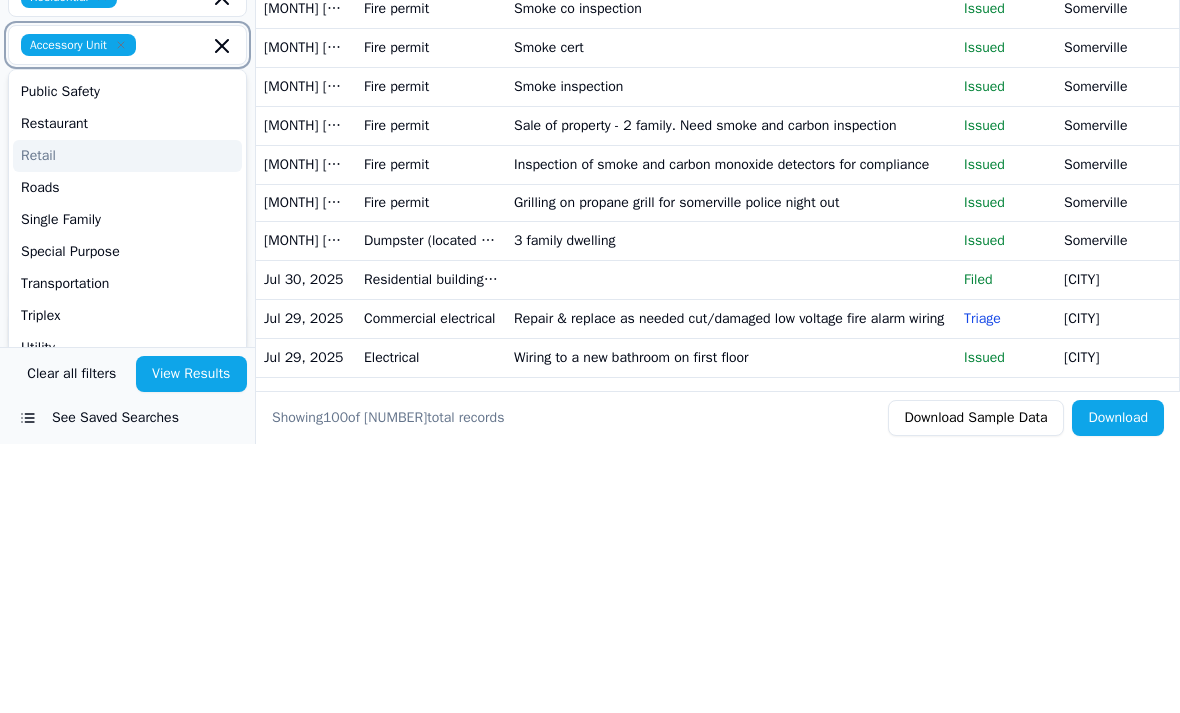 scroll, scrollTop: 510, scrollLeft: 0, axis: vertical 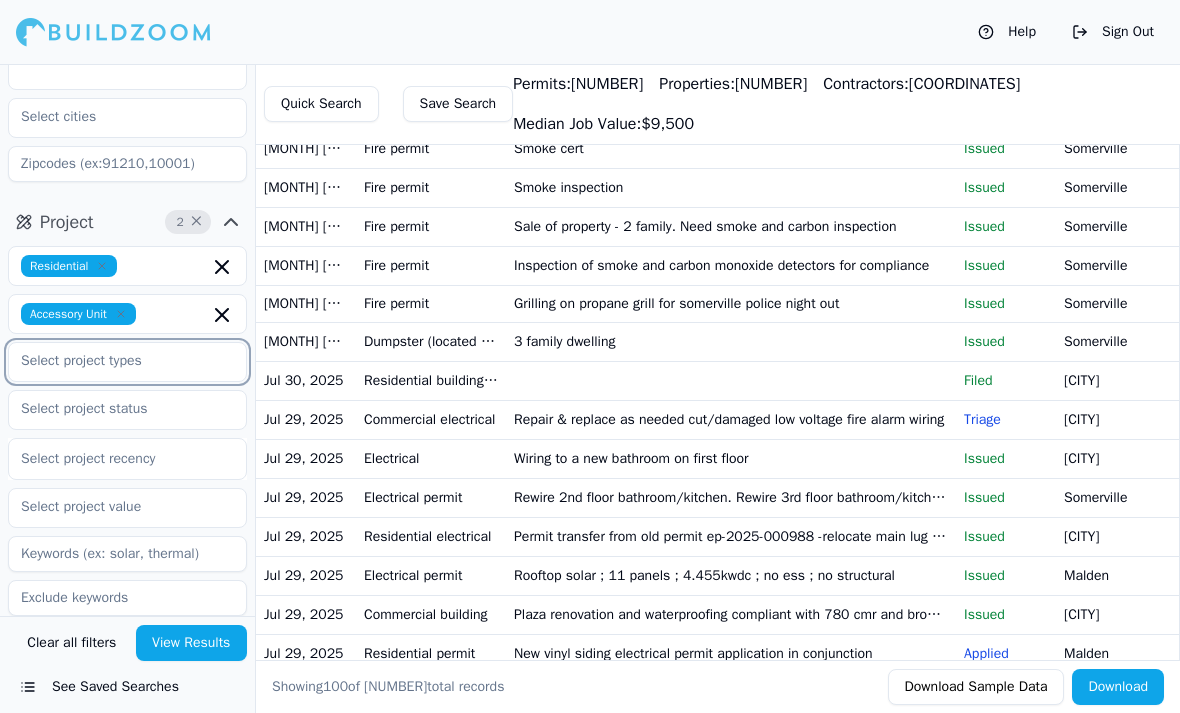 click at bounding box center [115, 361] 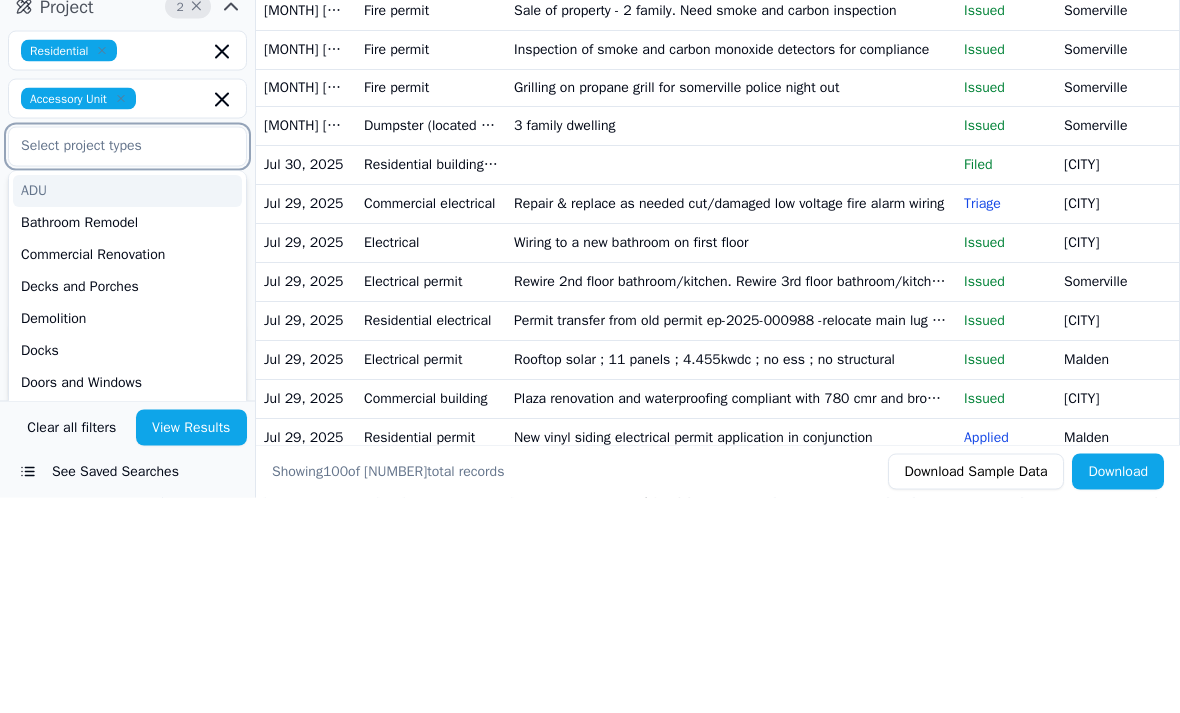 click at bounding box center (115, 361) 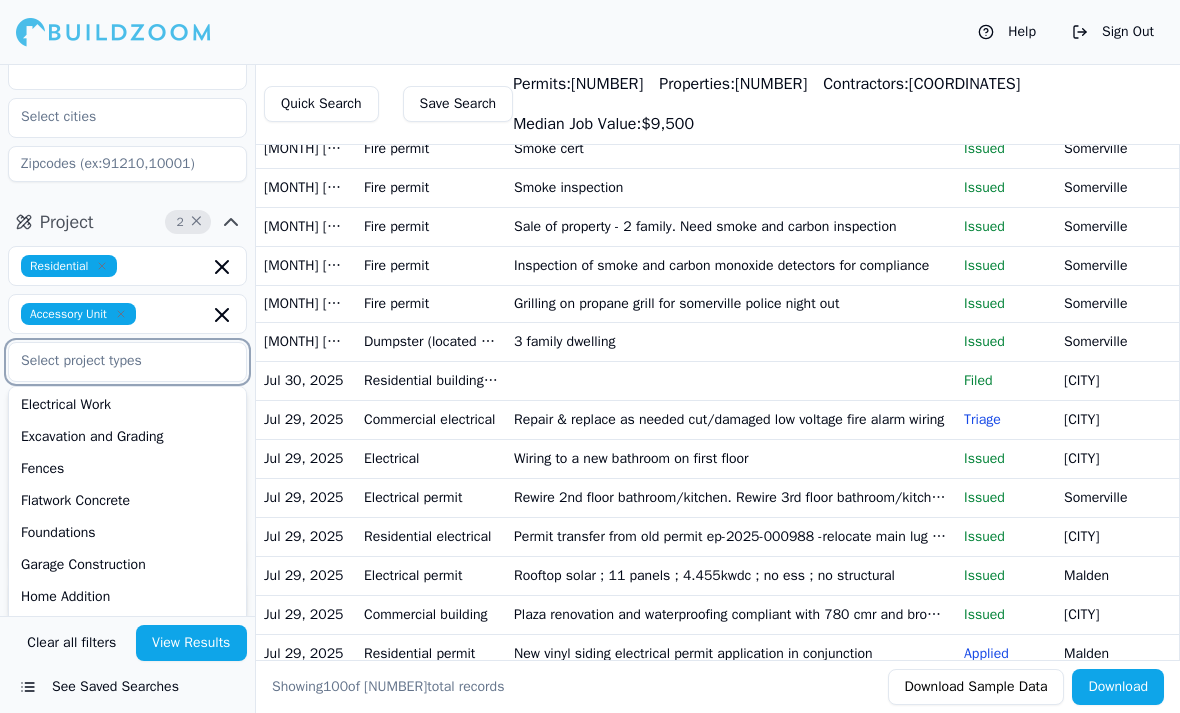 scroll, scrollTop: 232, scrollLeft: 0, axis: vertical 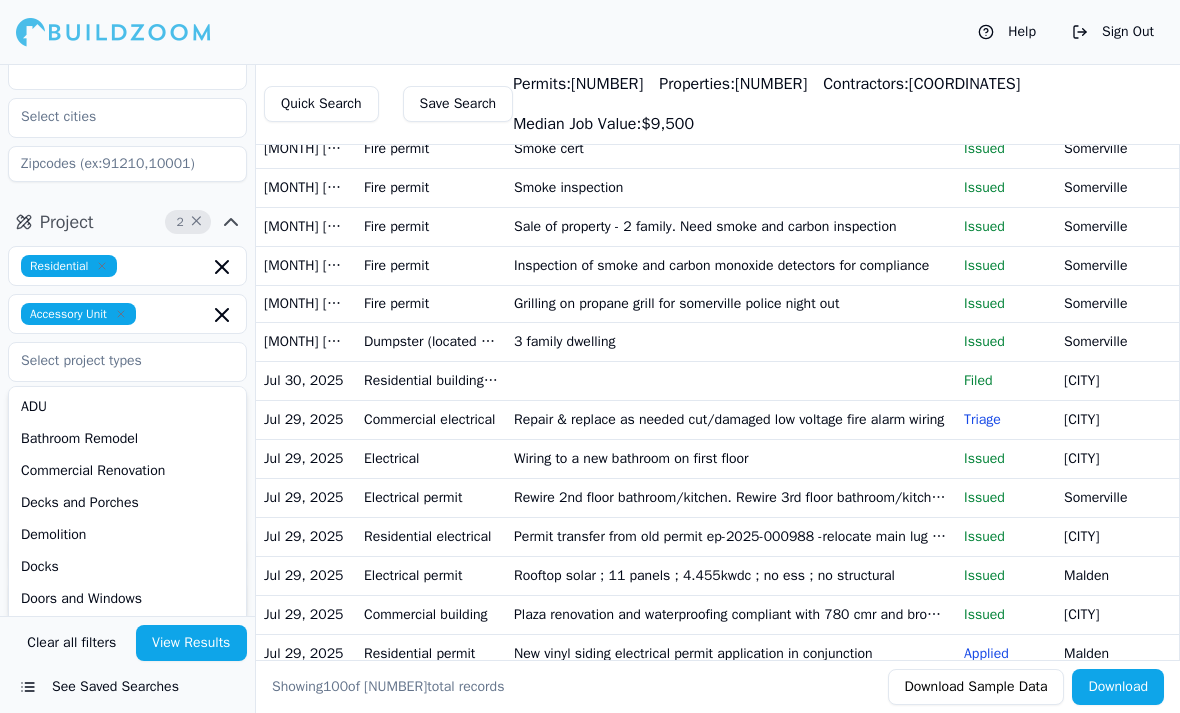 click on "View Results" at bounding box center (192, 643) 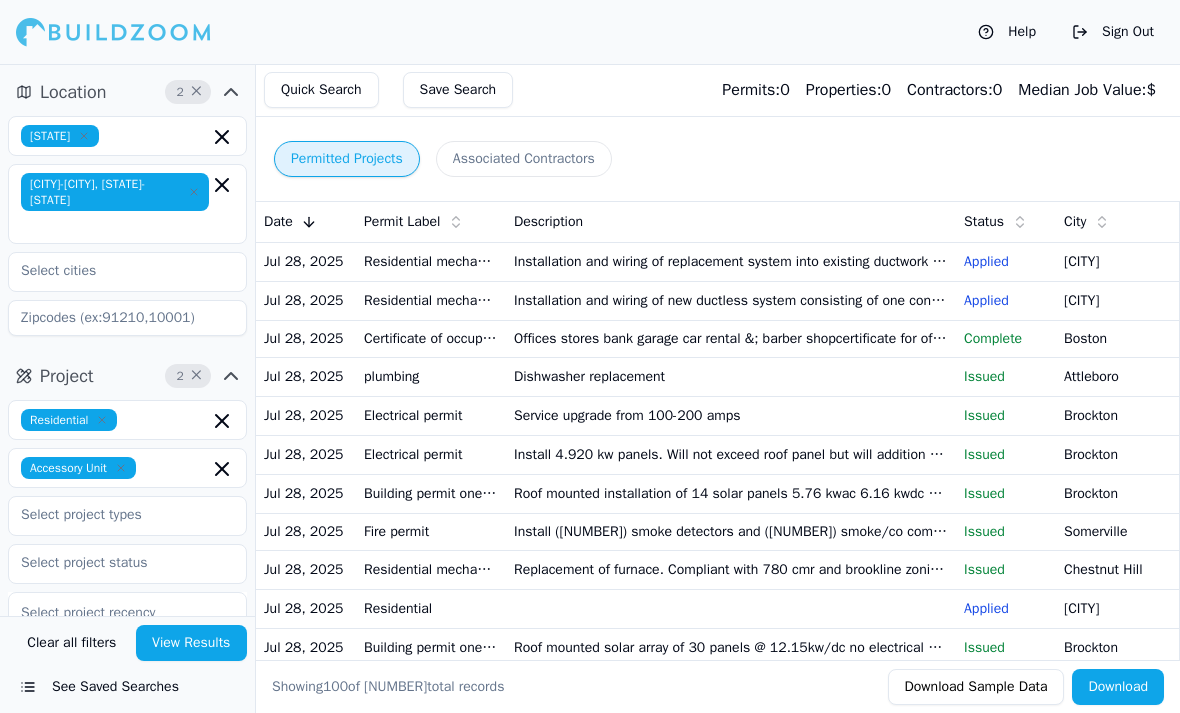 scroll, scrollTop: 0, scrollLeft: 0, axis: both 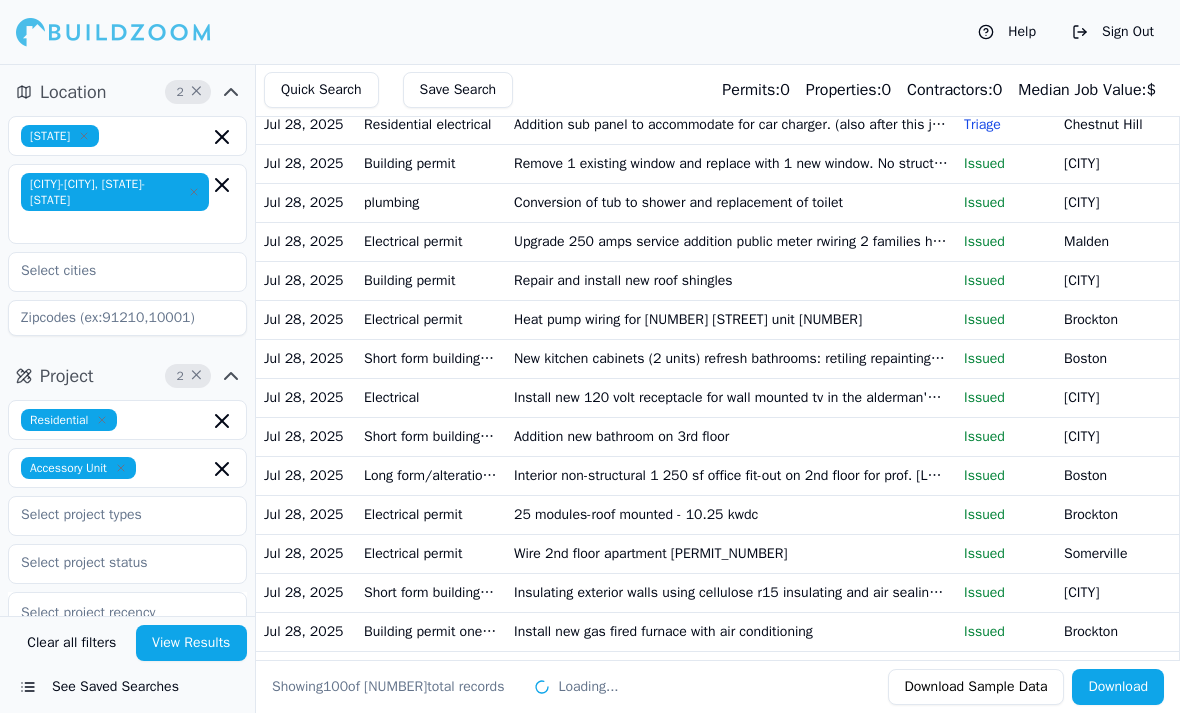 click on "25 modules-roof mounted - 10.25 kwdc" at bounding box center (731, 514) 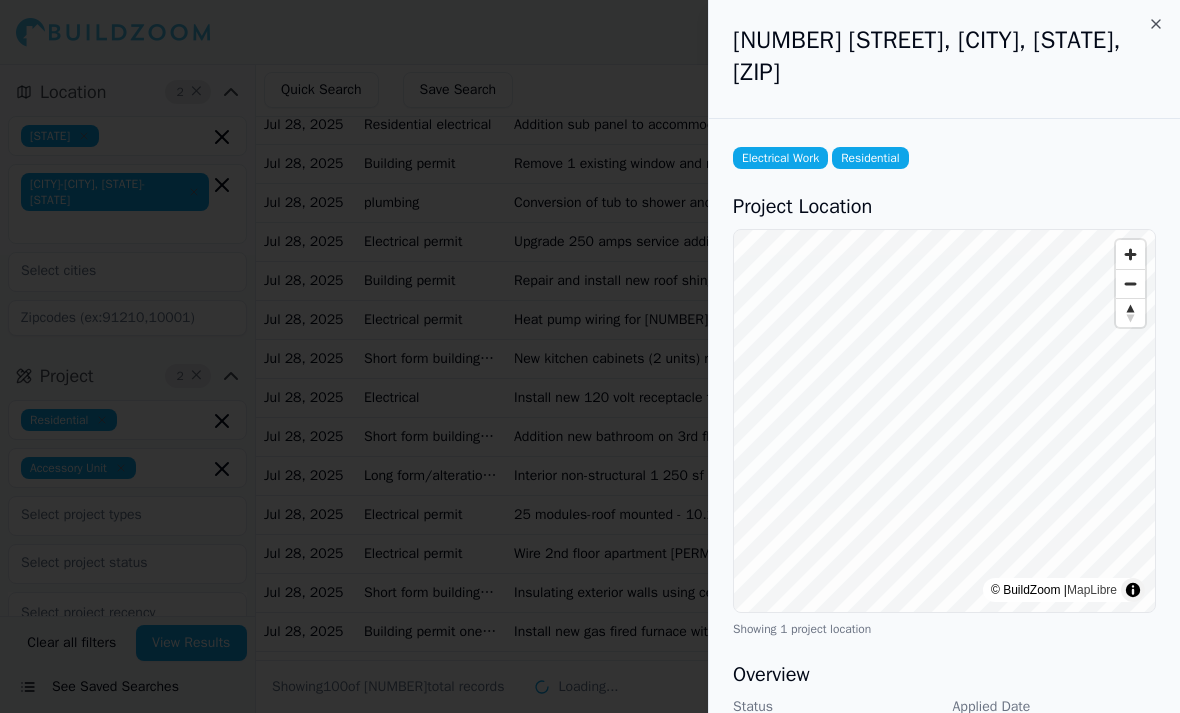 click at bounding box center [590, 356] 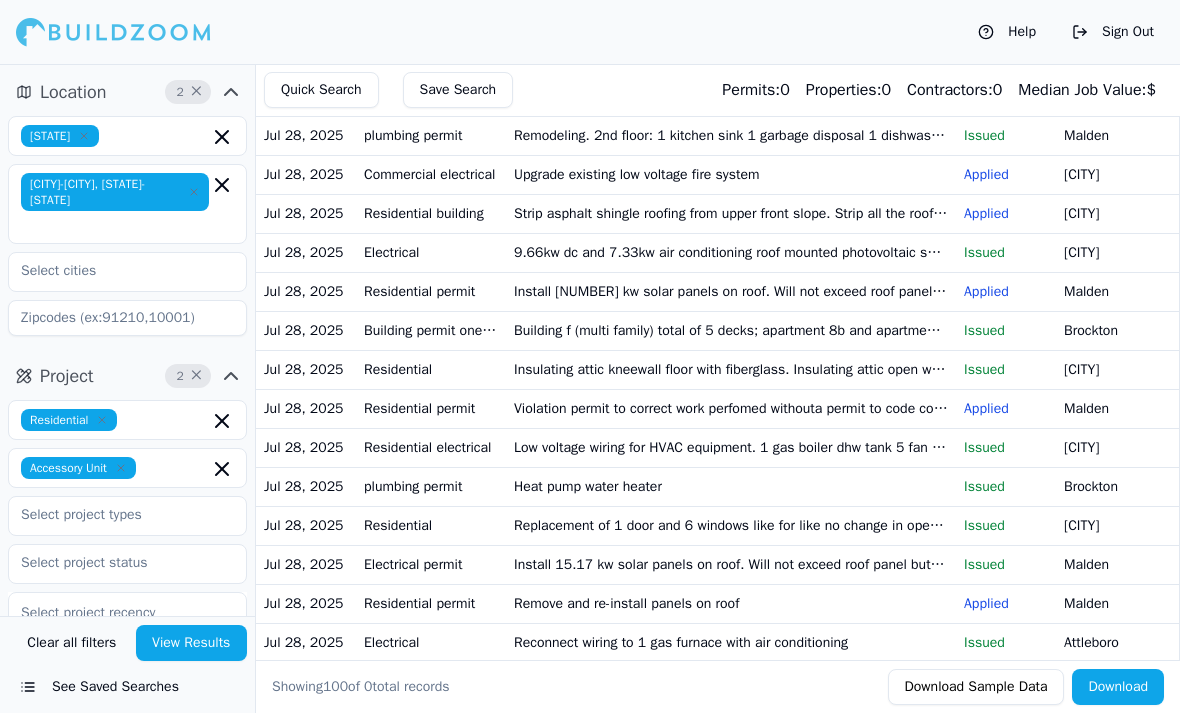 click on "Project" at bounding box center (67, 376) 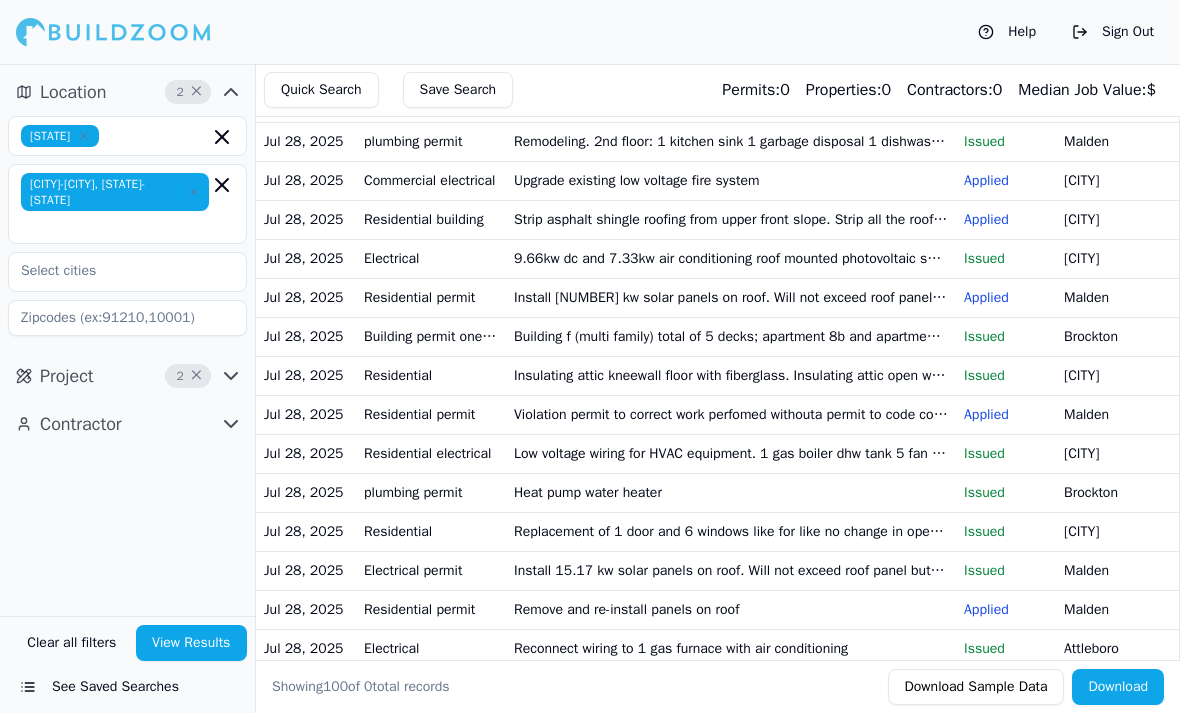 scroll, scrollTop: 1745, scrollLeft: 0, axis: vertical 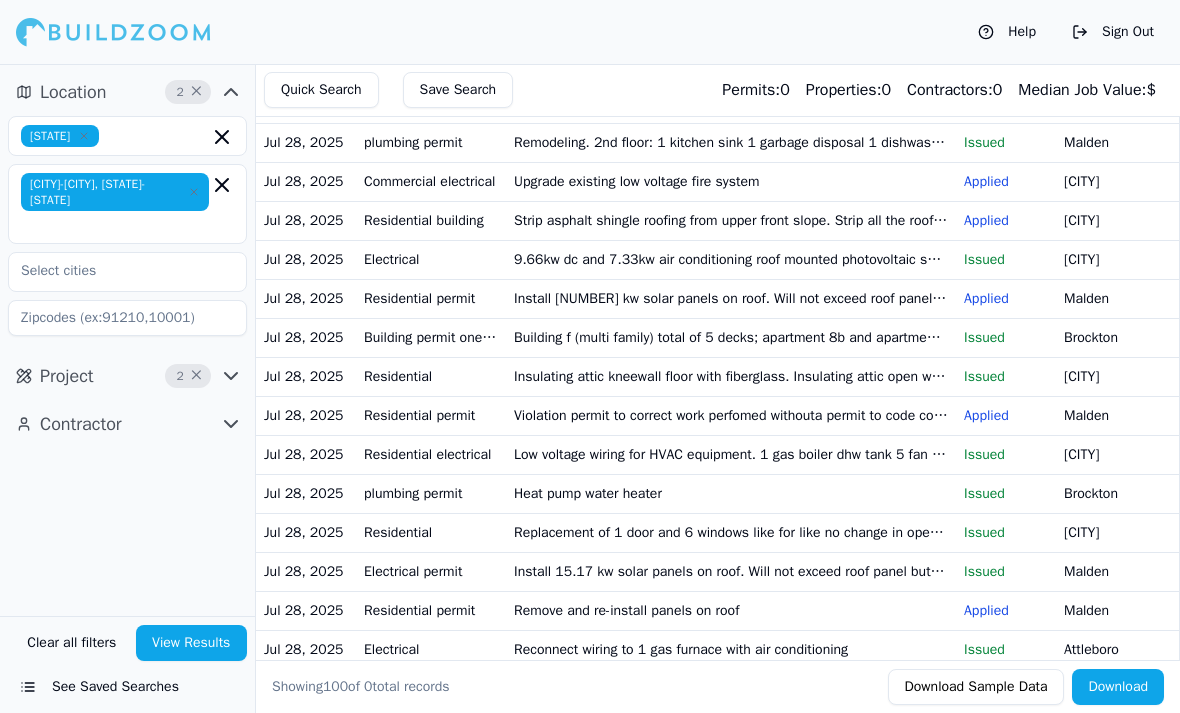click on "Project" at bounding box center [67, 376] 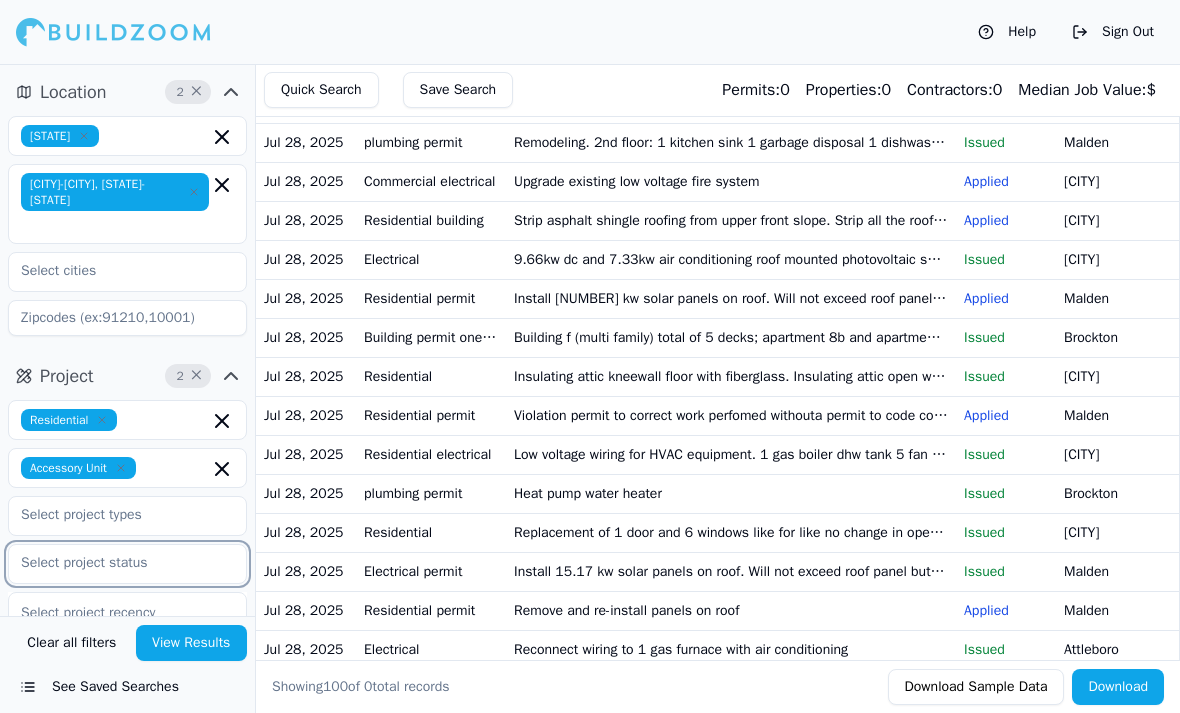 click at bounding box center [115, 563] 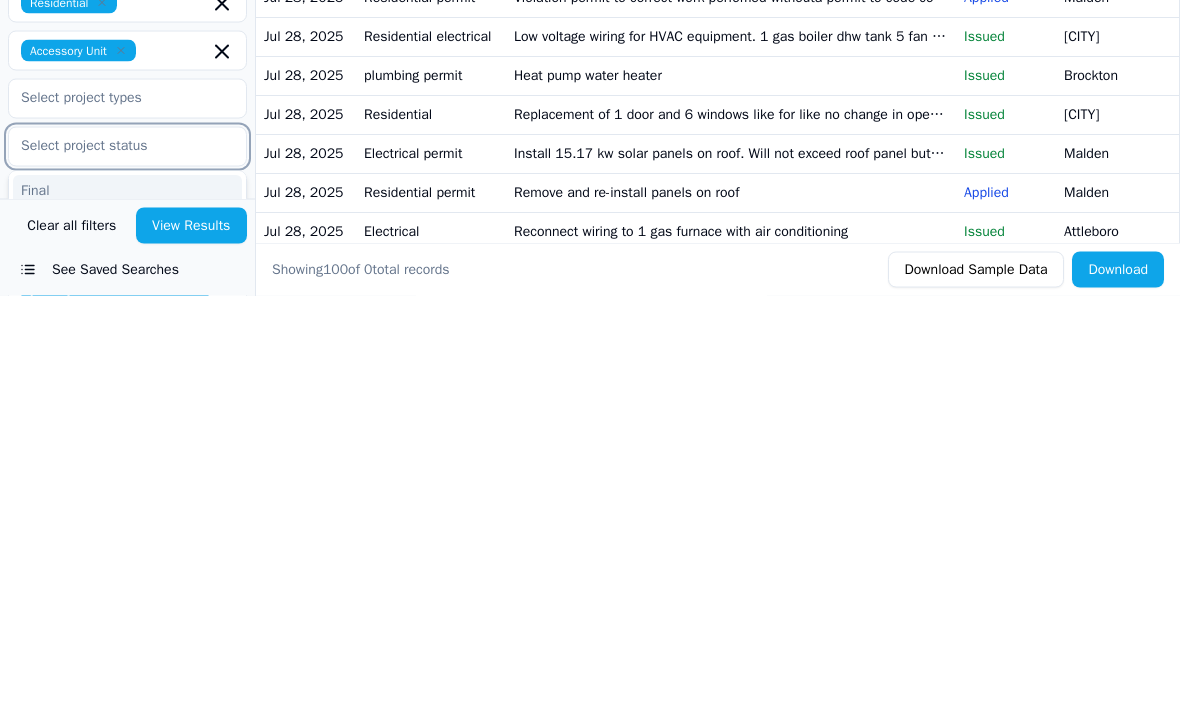 click on "Expired" at bounding box center (127, 673) 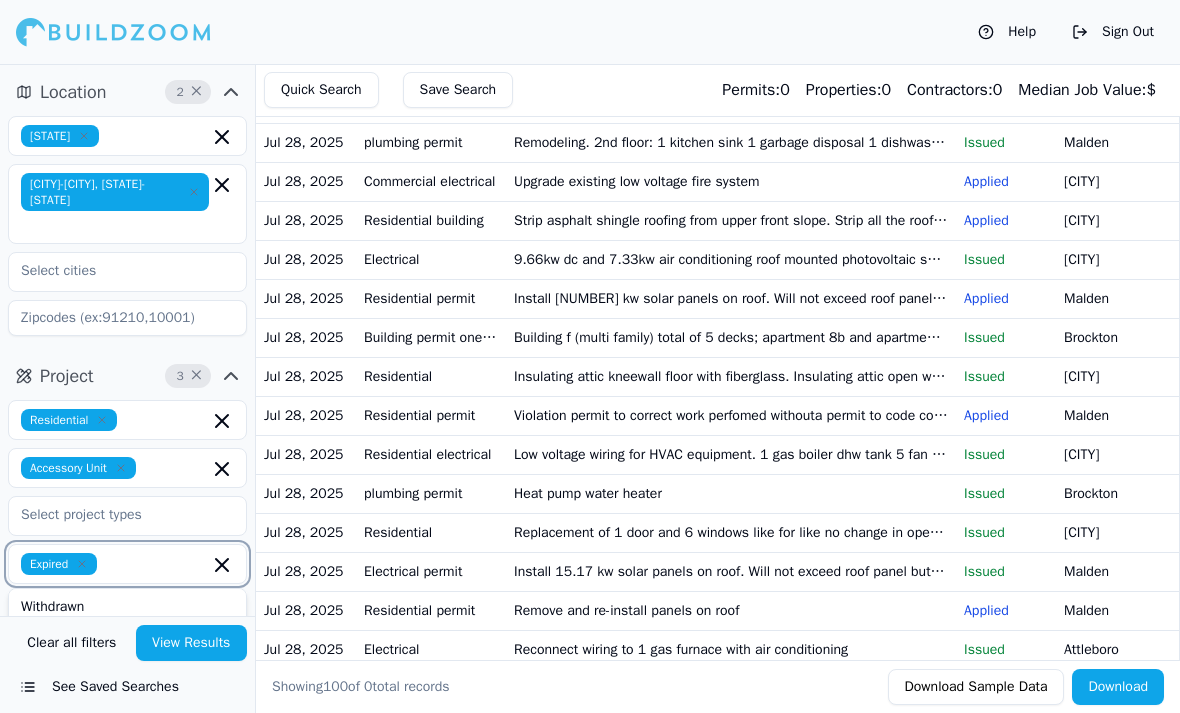 scroll, scrollTop: 70, scrollLeft: 0, axis: vertical 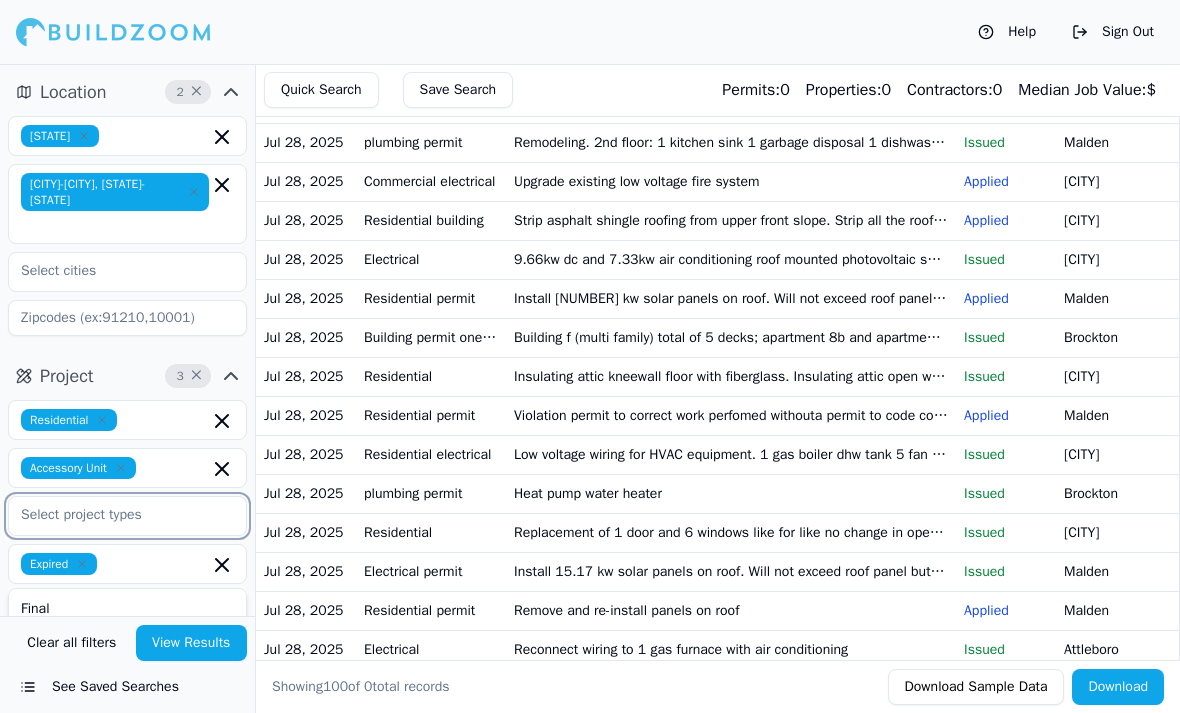 click at bounding box center (115, 515) 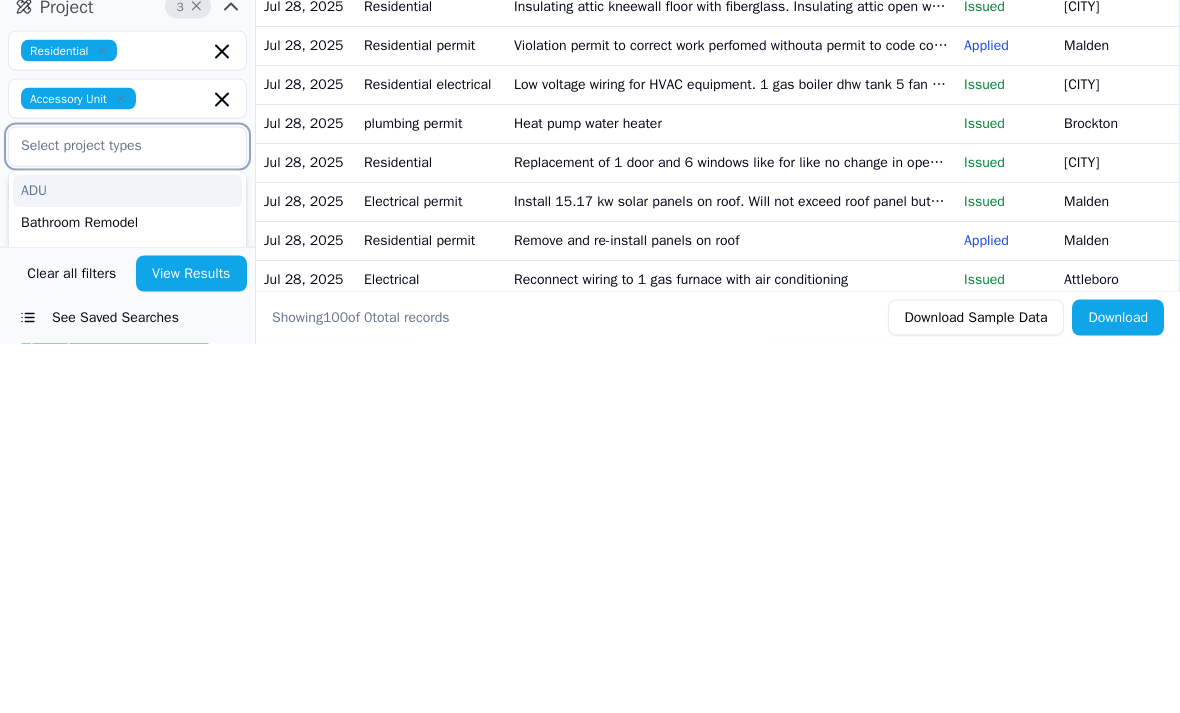 click at bounding box center [115, 515] 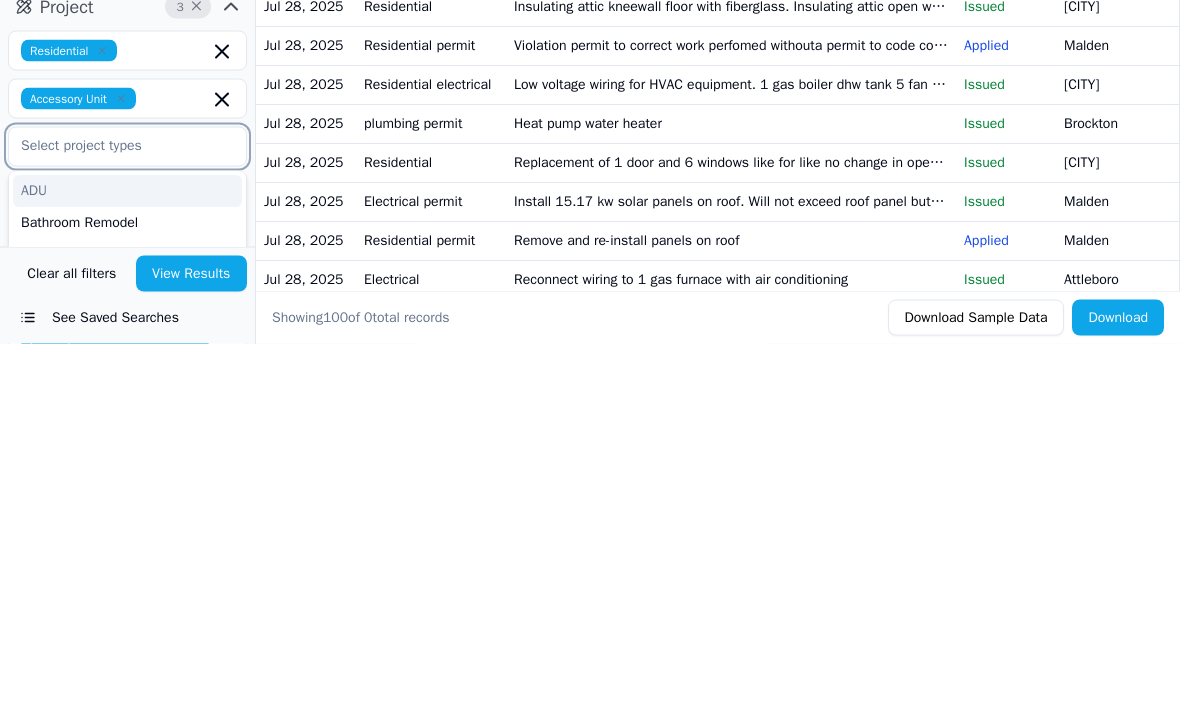 click on "ADU" at bounding box center [127, 561] 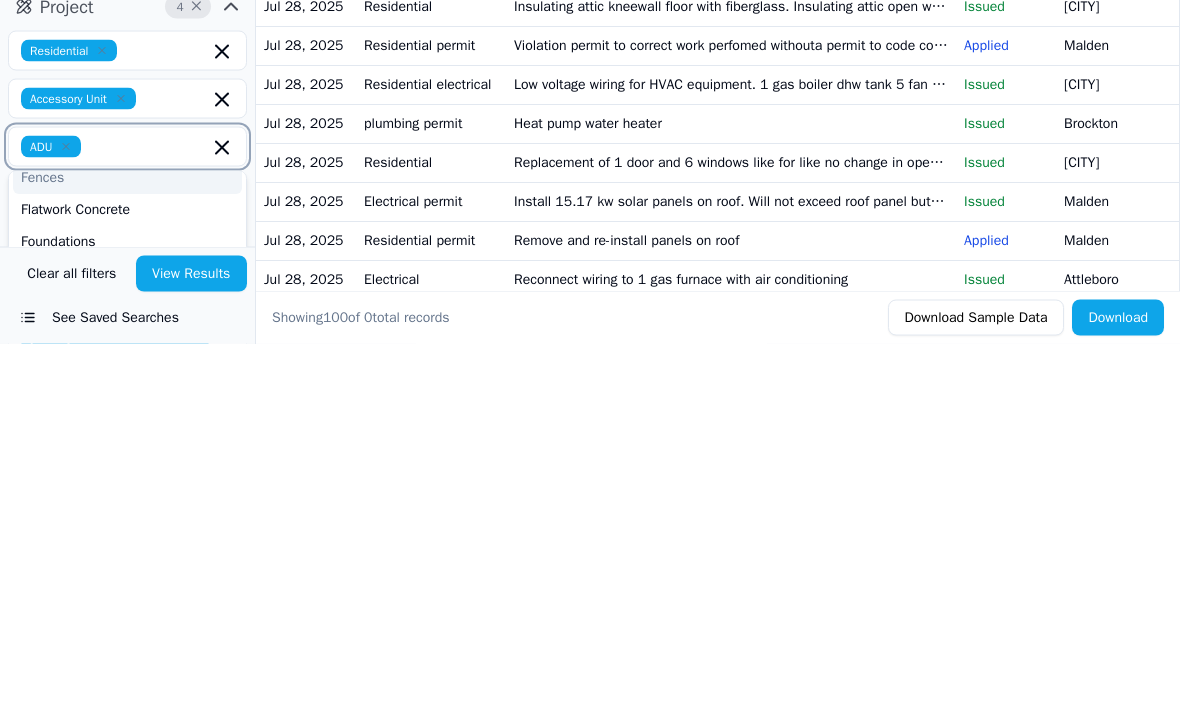 scroll, scrollTop: 272, scrollLeft: 0, axis: vertical 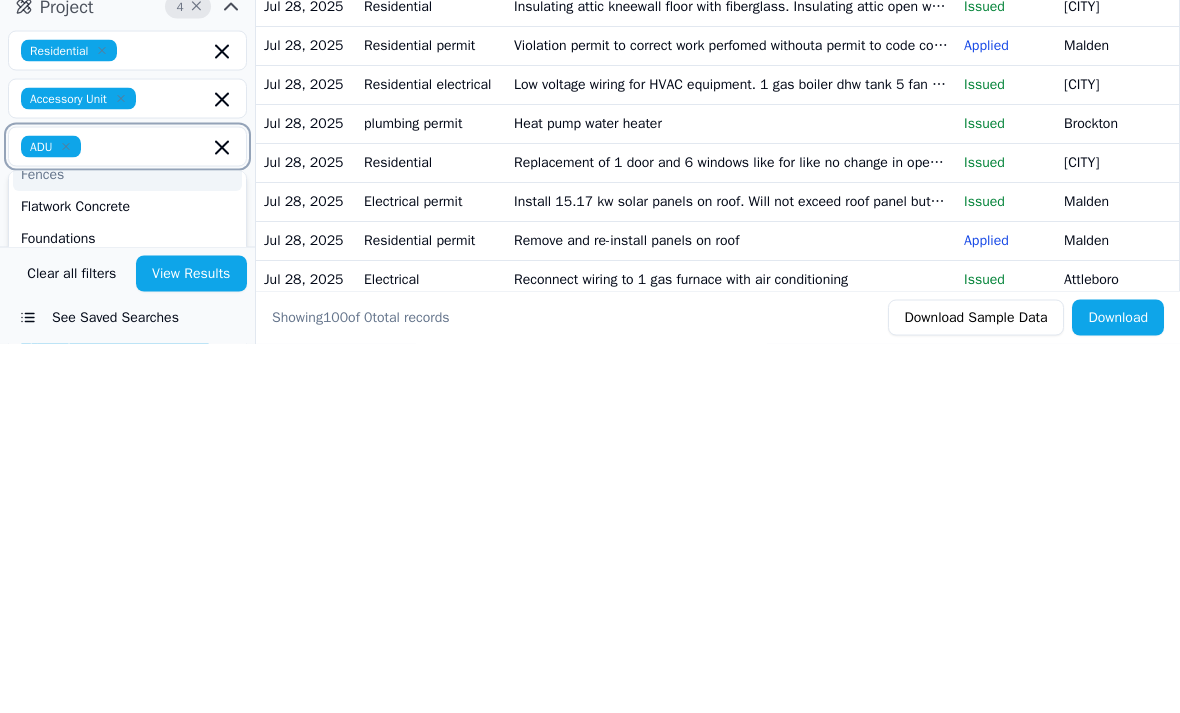 click on "Foundations" at bounding box center (127, 609) 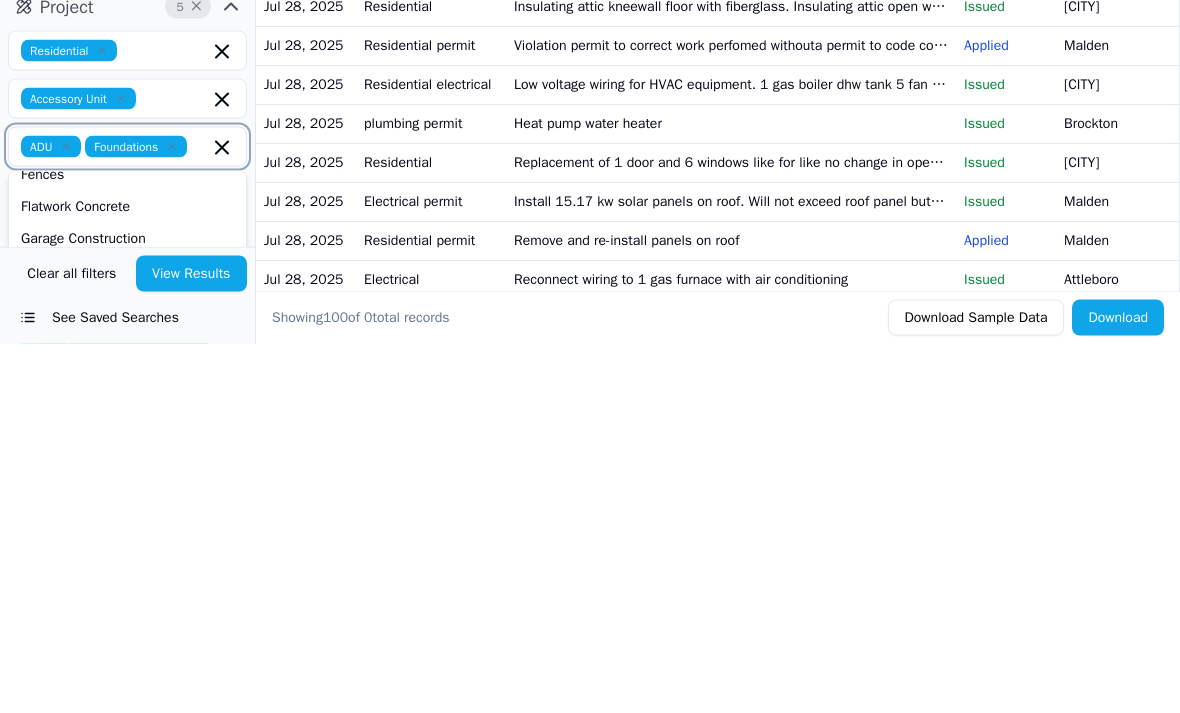 click on "Home Addition" at bounding box center (127, 641) 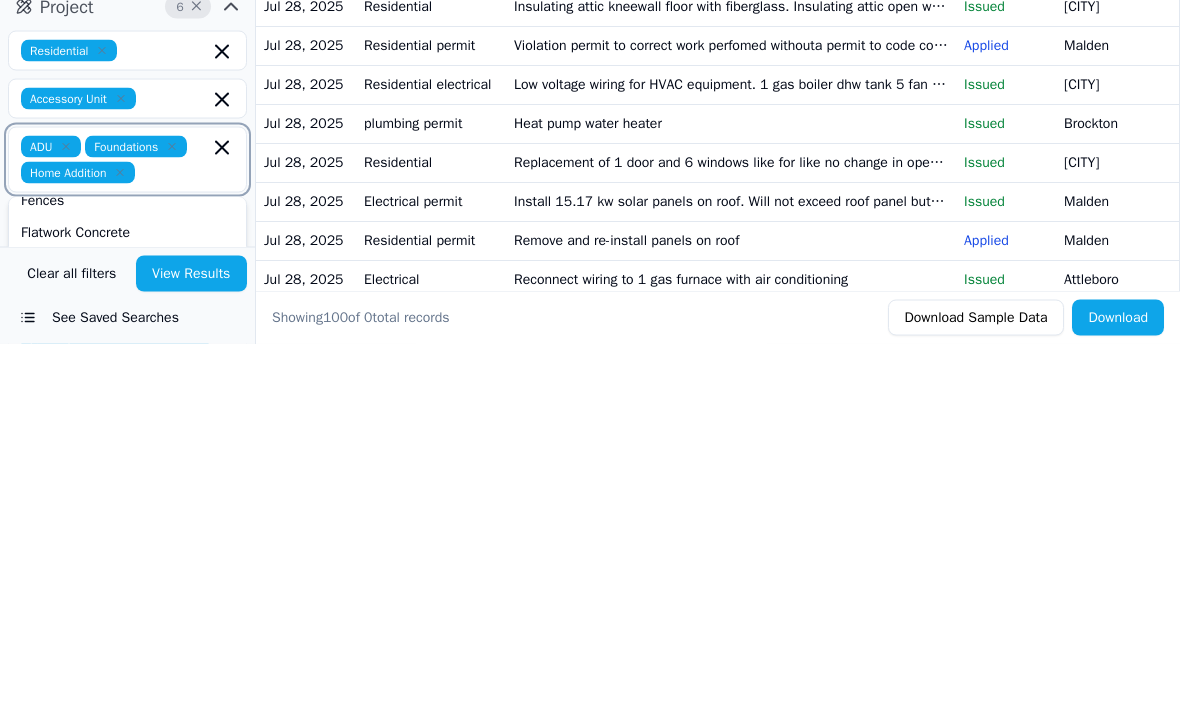 click on "Garage Construction" at bounding box center (127, 635) 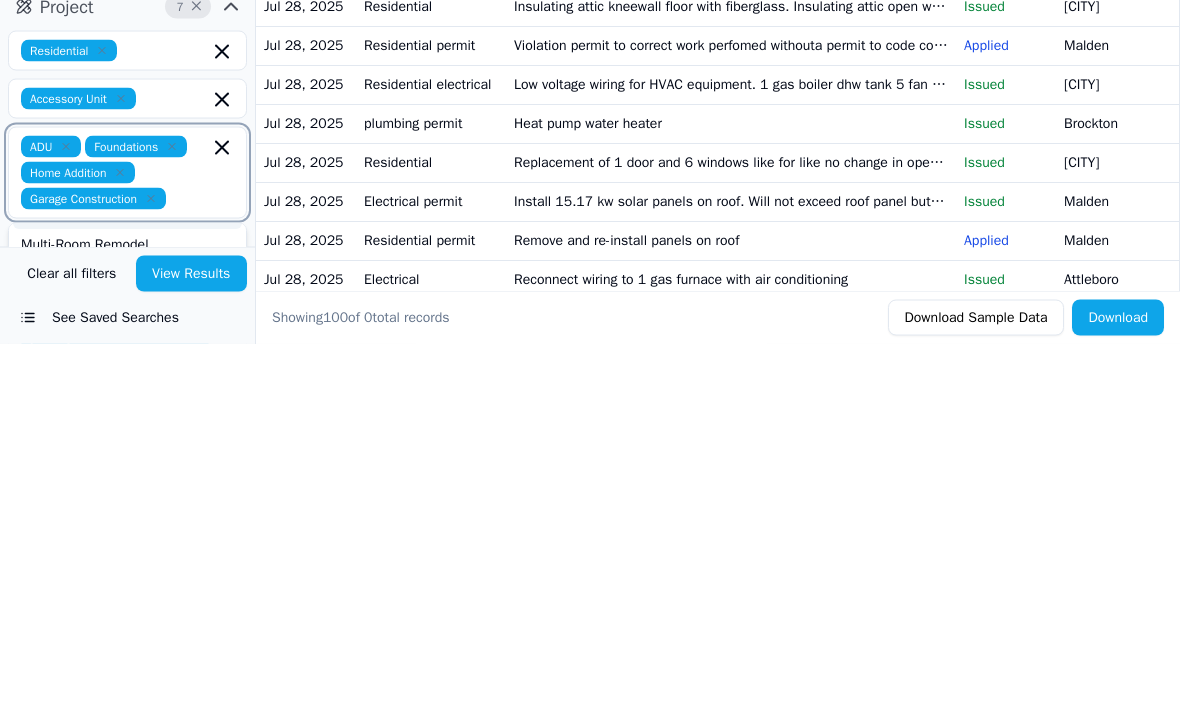 scroll, scrollTop: 487, scrollLeft: 0, axis: vertical 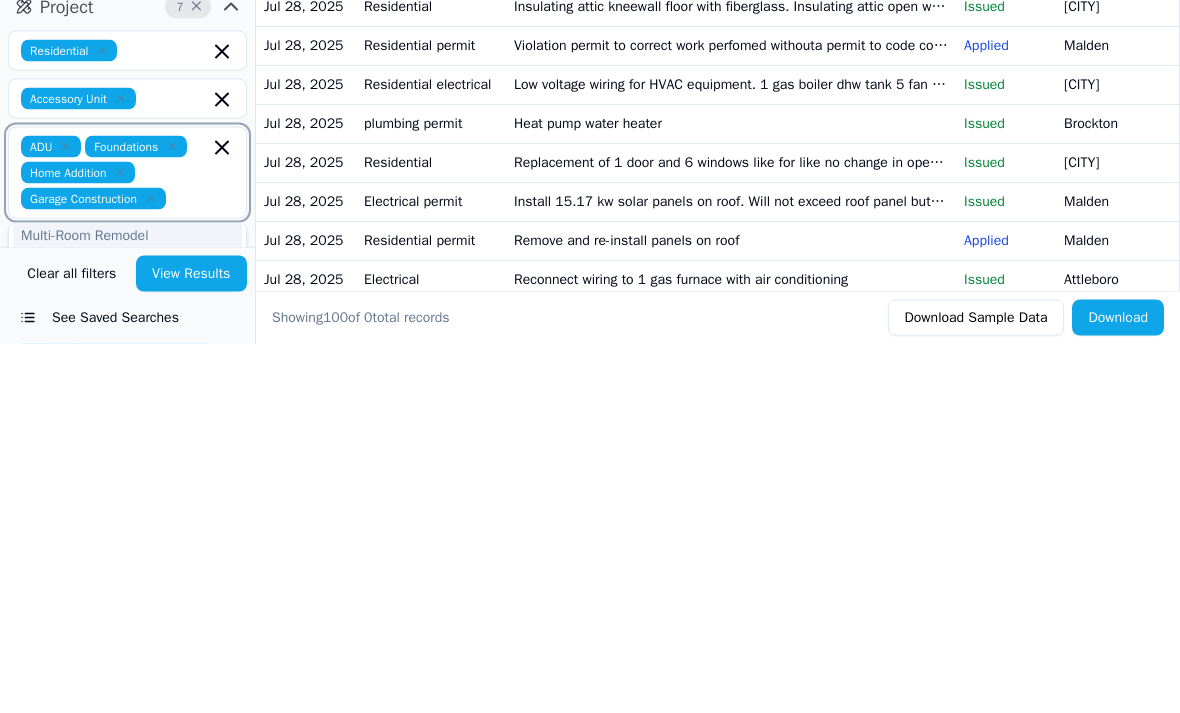 click on "New Construction" at bounding box center [127, 638] 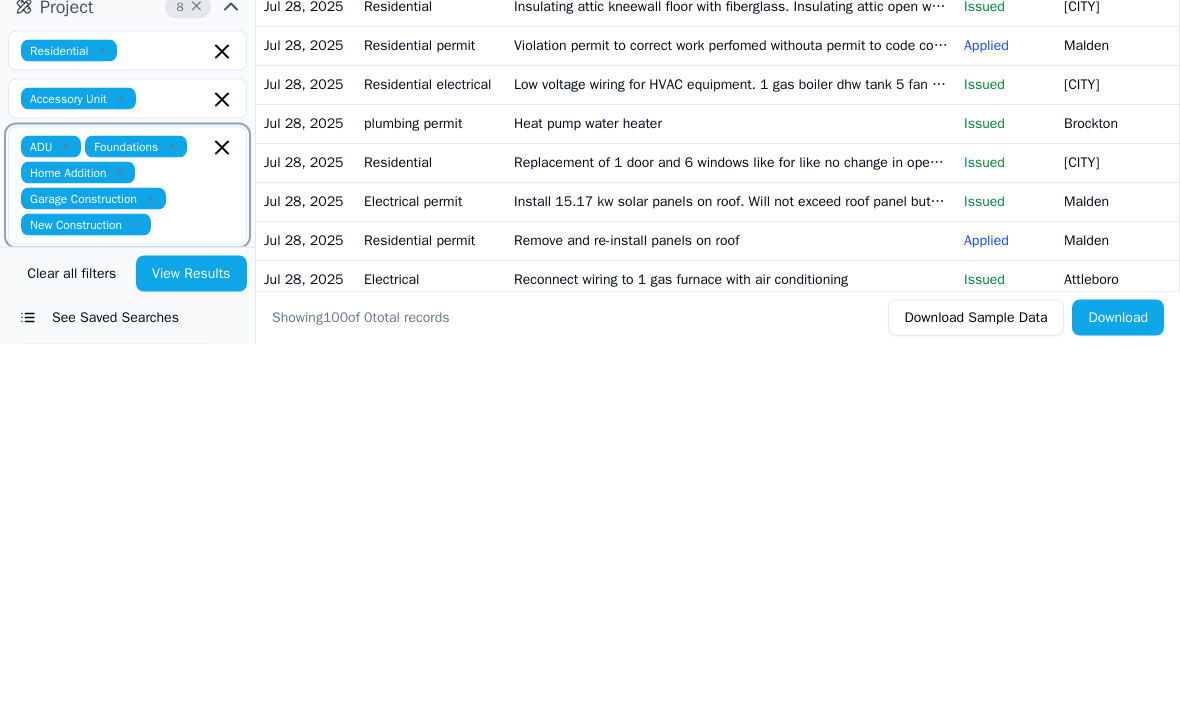 scroll, scrollTop: 484, scrollLeft: 0, axis: vertical 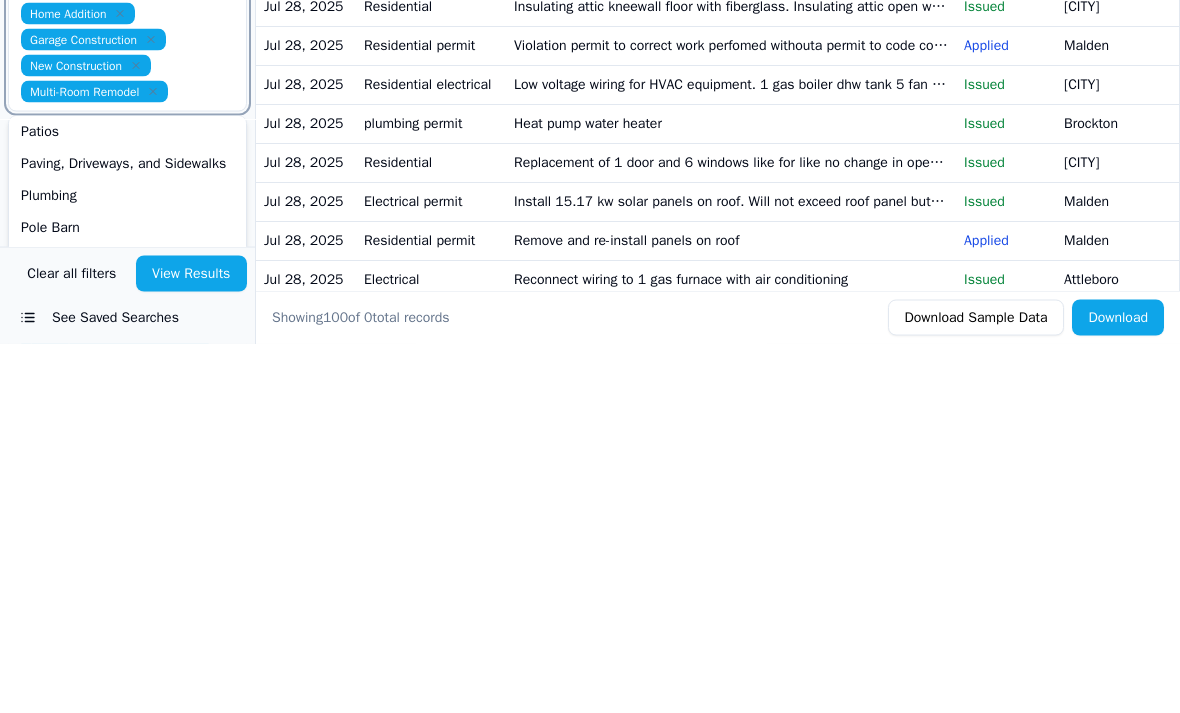 click on "Patios" at bounding box center [127, 502] 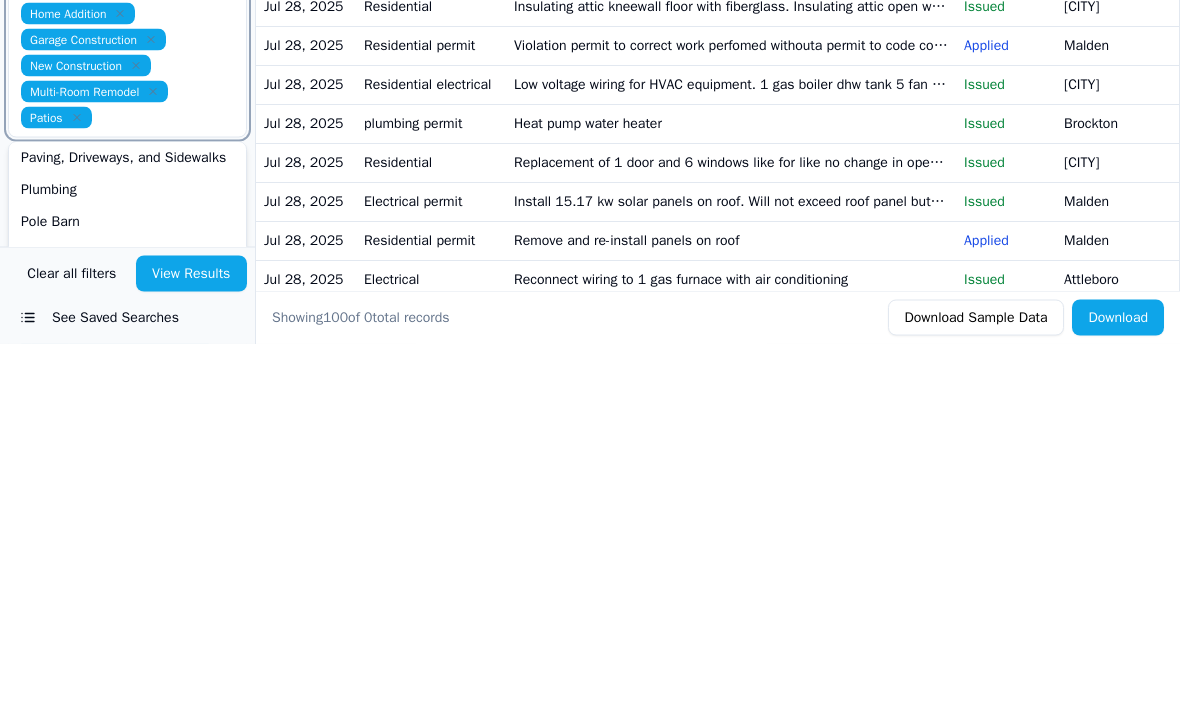 click on "Paving, Driveways, and Sidewalks" at bounding box center (127, 528) 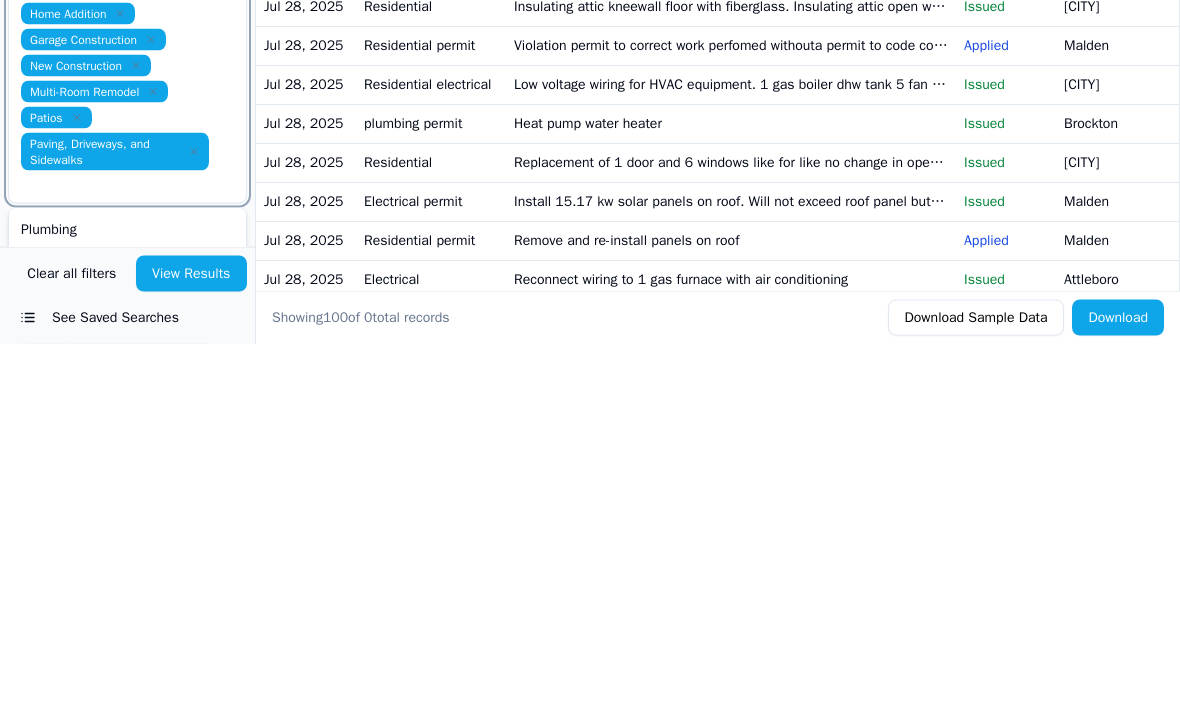 scroll, scrollTop: 478, scrollLeft: 0, axis: vertical 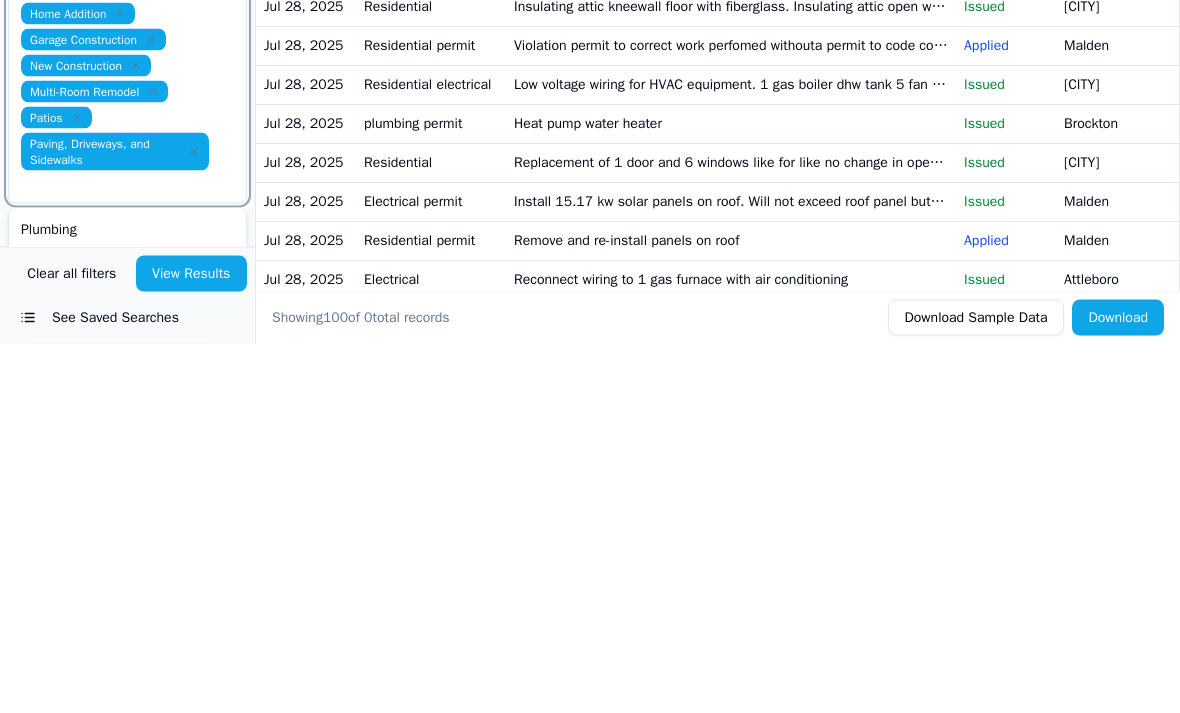 click on "Plumbing" at bounding box center [127, 600] 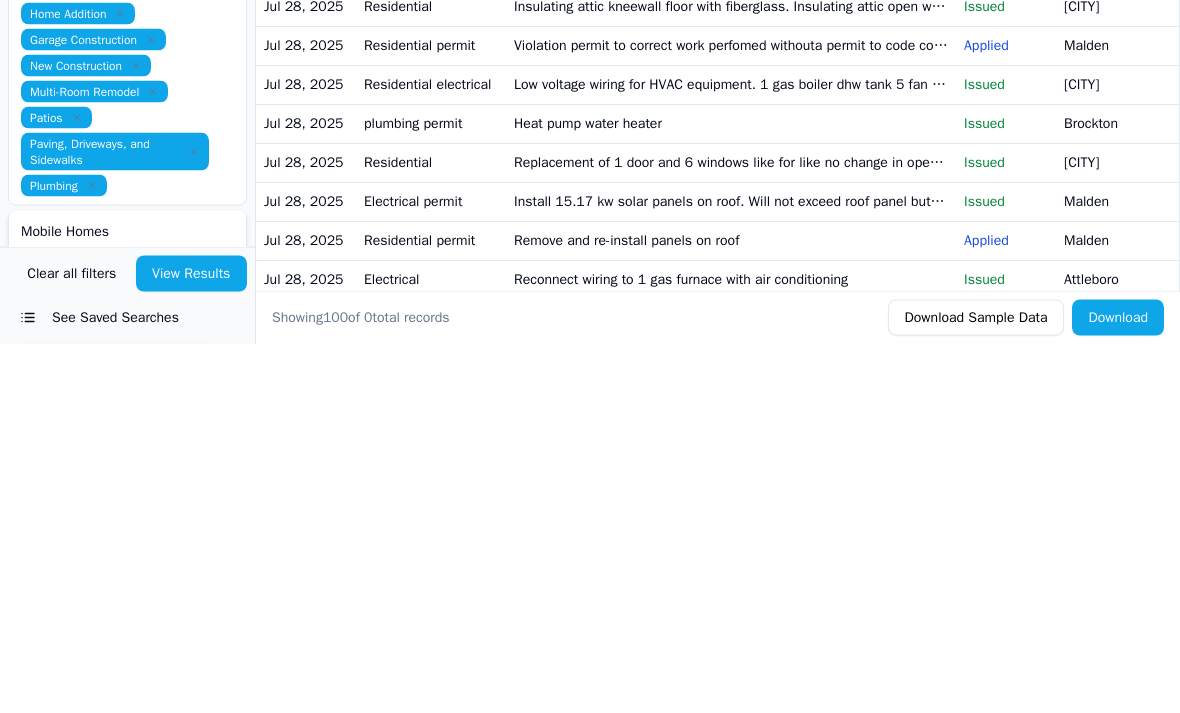 click on "Paving, Driveways, and Sidewalks" at bounding box center (115, 521) 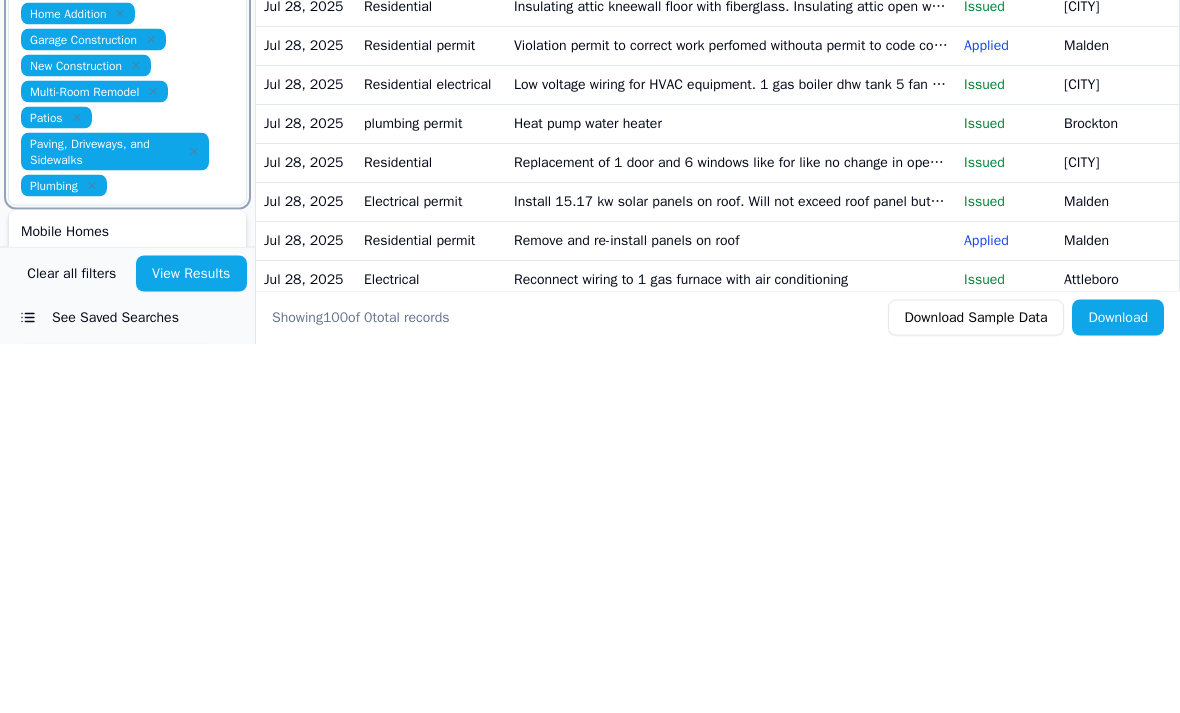 click 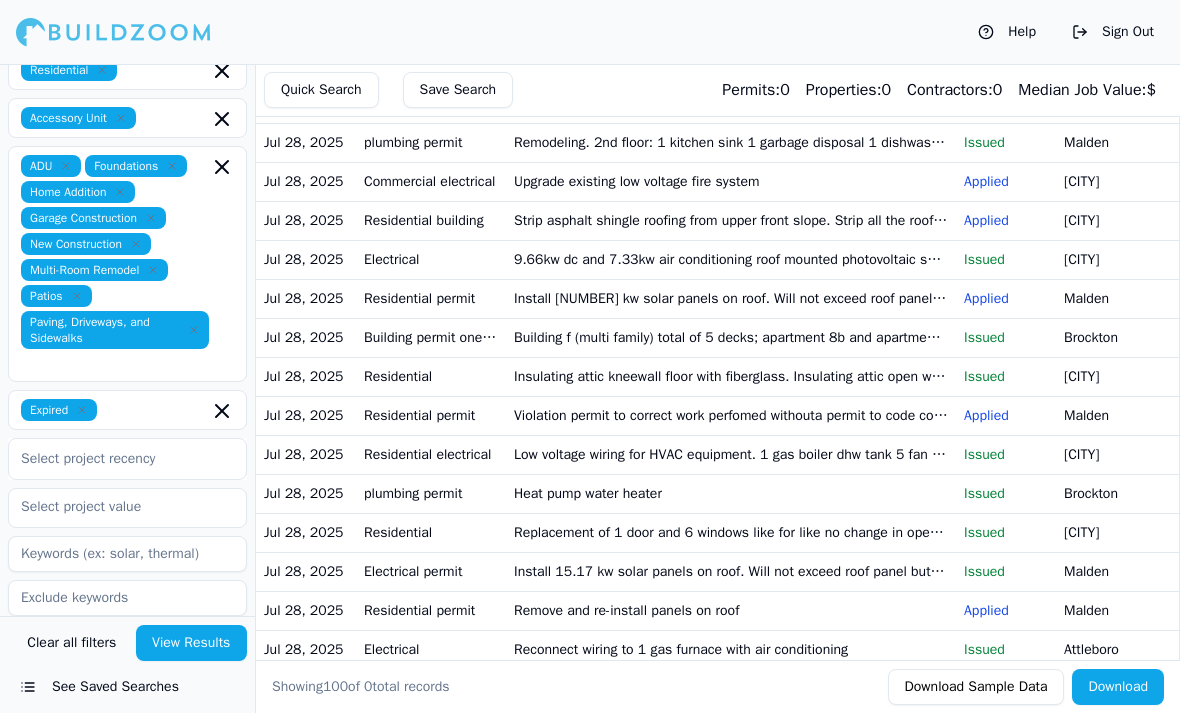 scroll, scrollTop: 350, scrollLeft: 0, axis: vertical 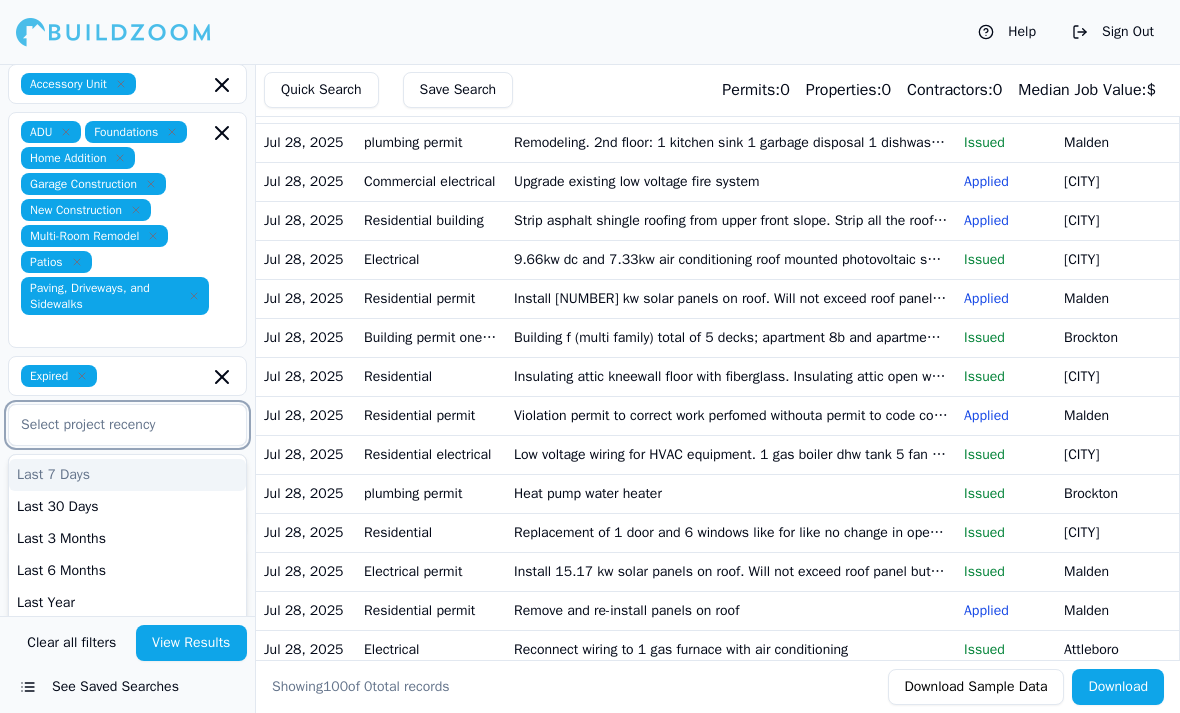 click on "Last 6 Months" at bounding box center (127, 571) 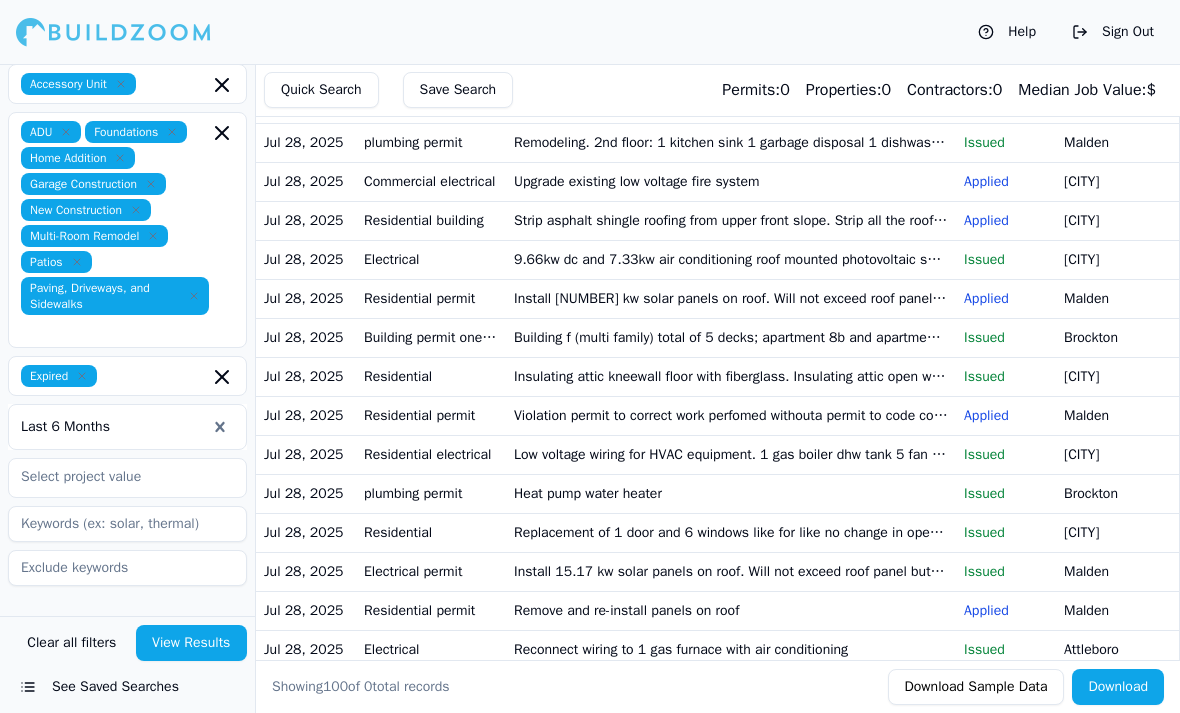 scroll, scrollTop: 350, scrollLeft: 0, axis: vertical 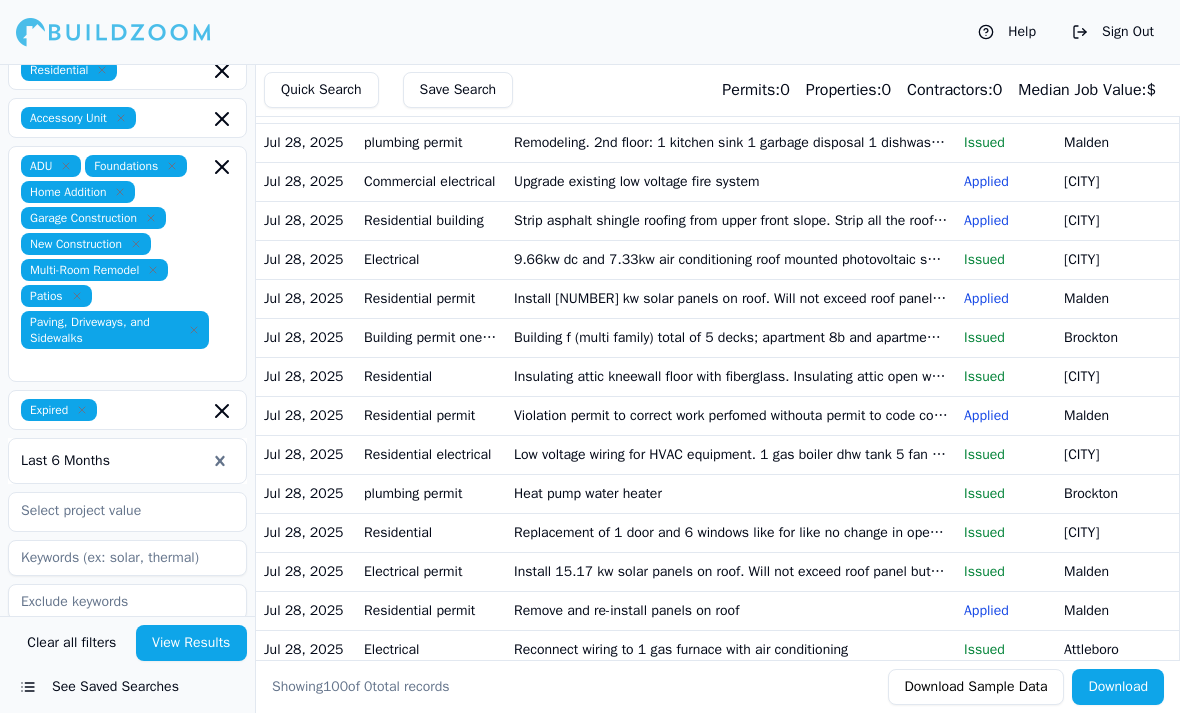 click on "View Results" at bounding box center [192, 643] 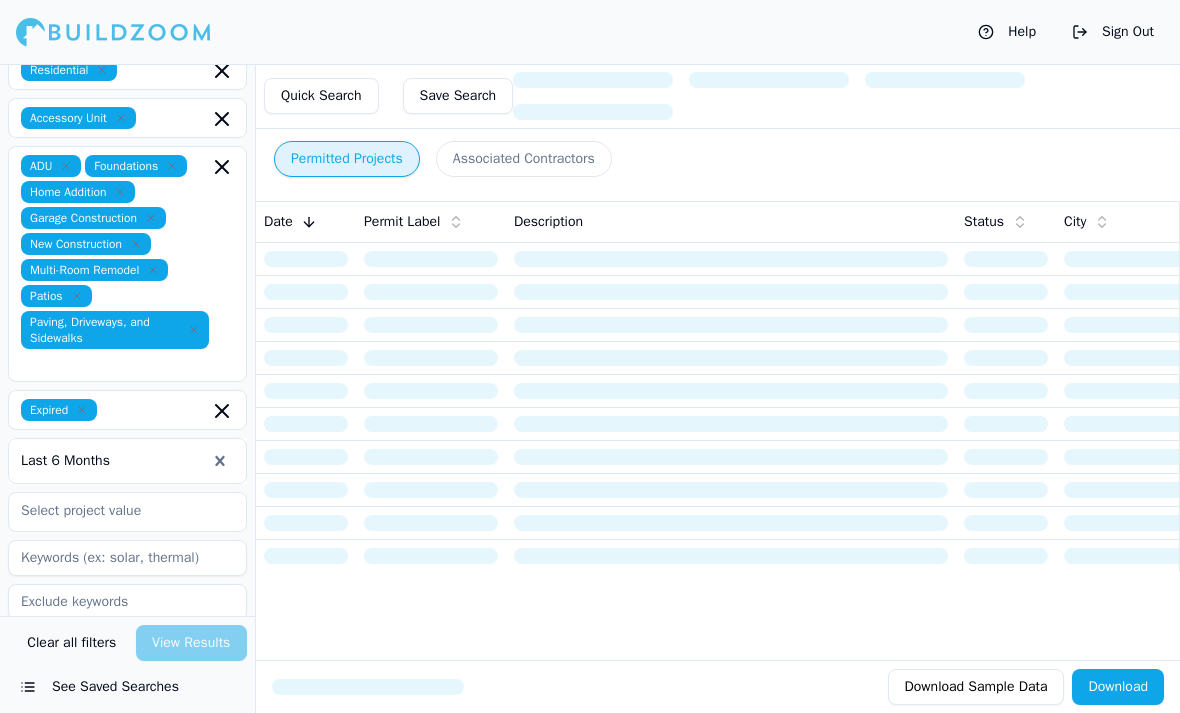 scroll, scrollTop: 0, scrollLeft: 0, axis: both 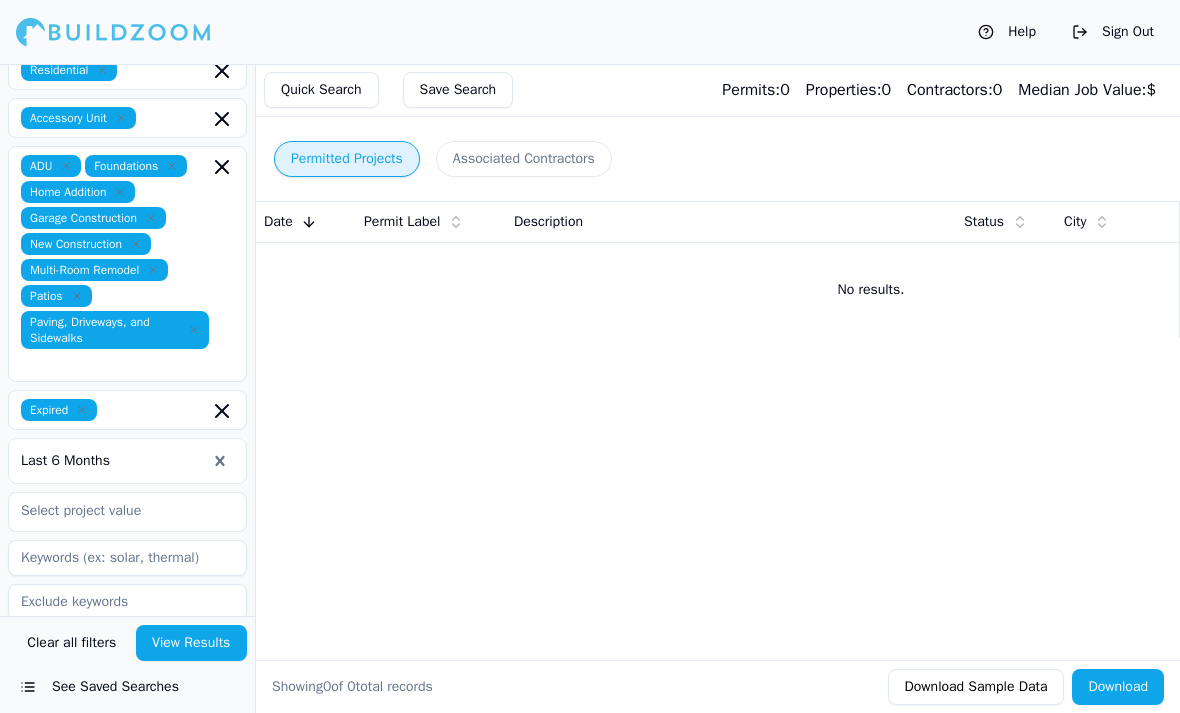 click 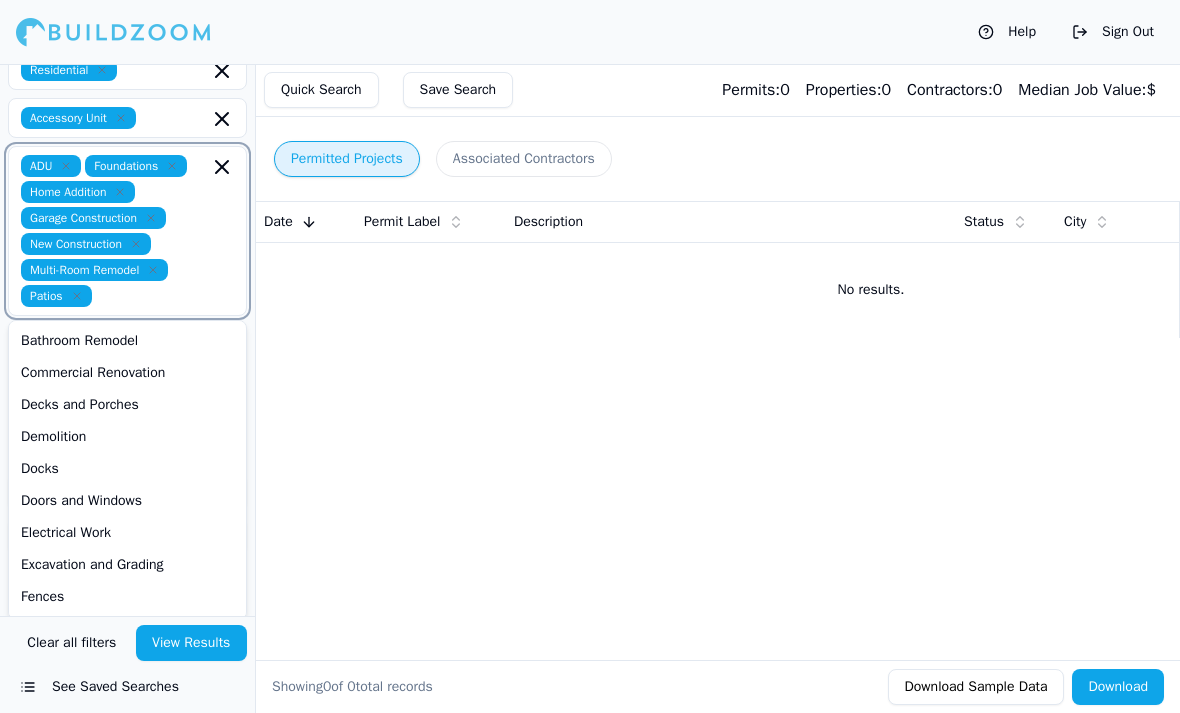 scroll, scrollTop: 290, scrollLeft: 0, axis: vertical 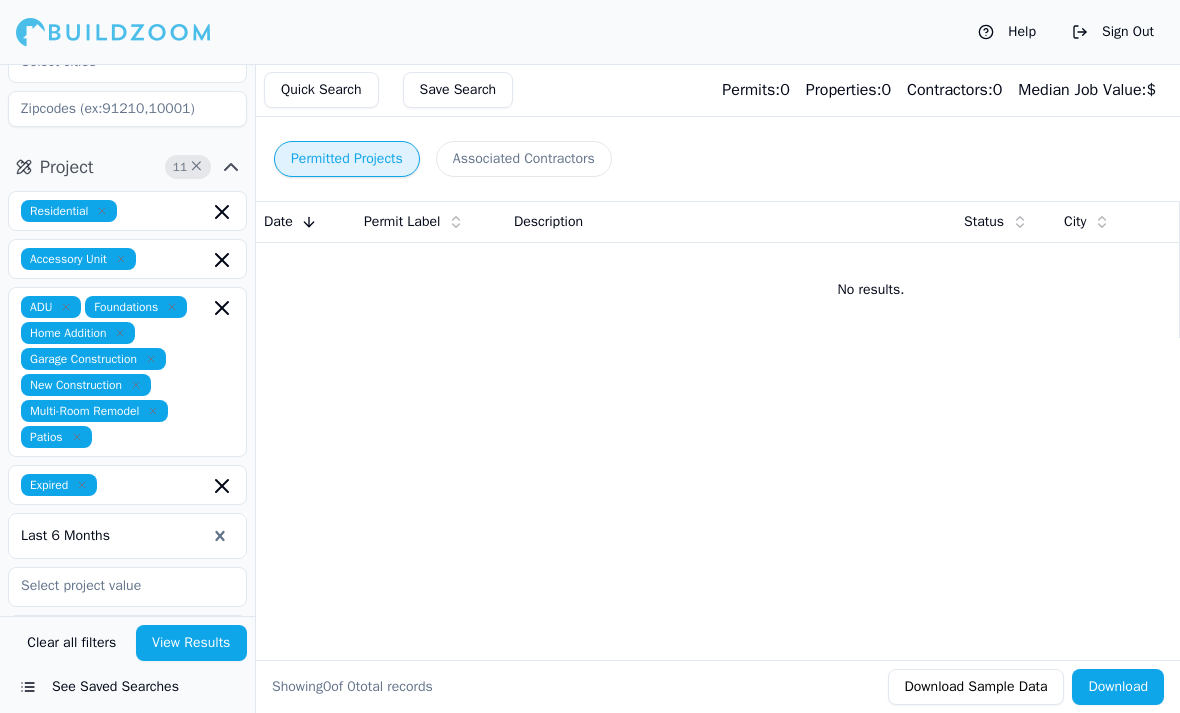 click 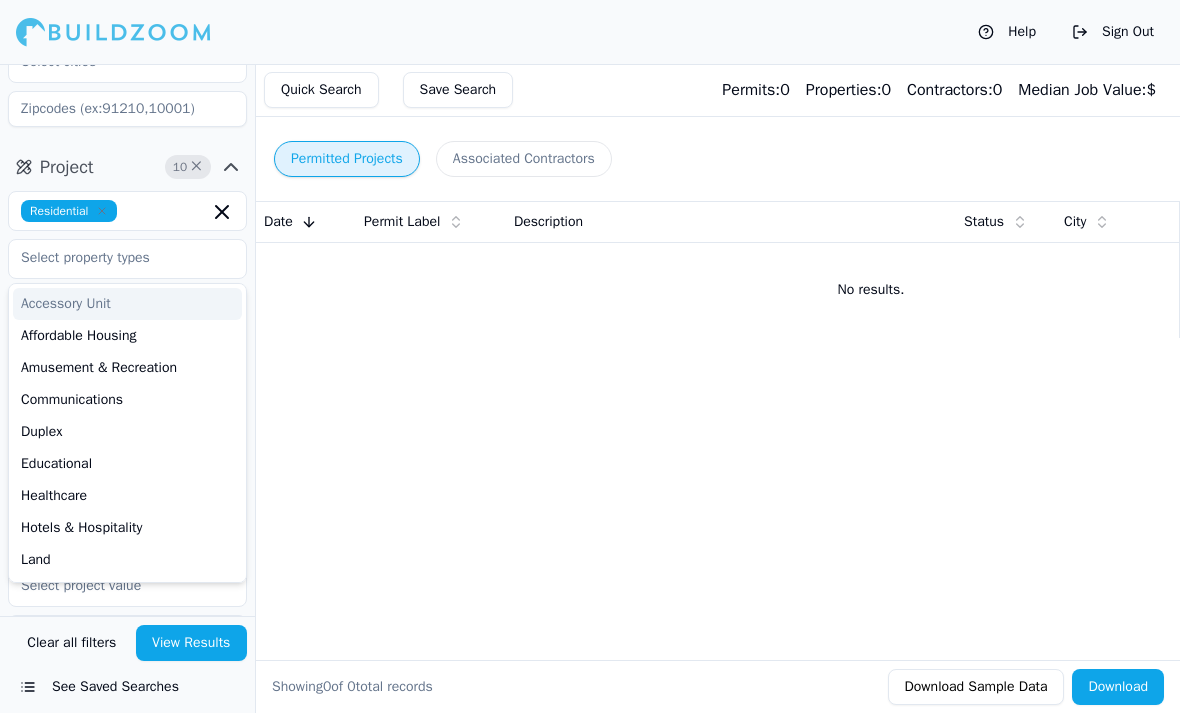click on "View Results" at bounding box center (192, 643) 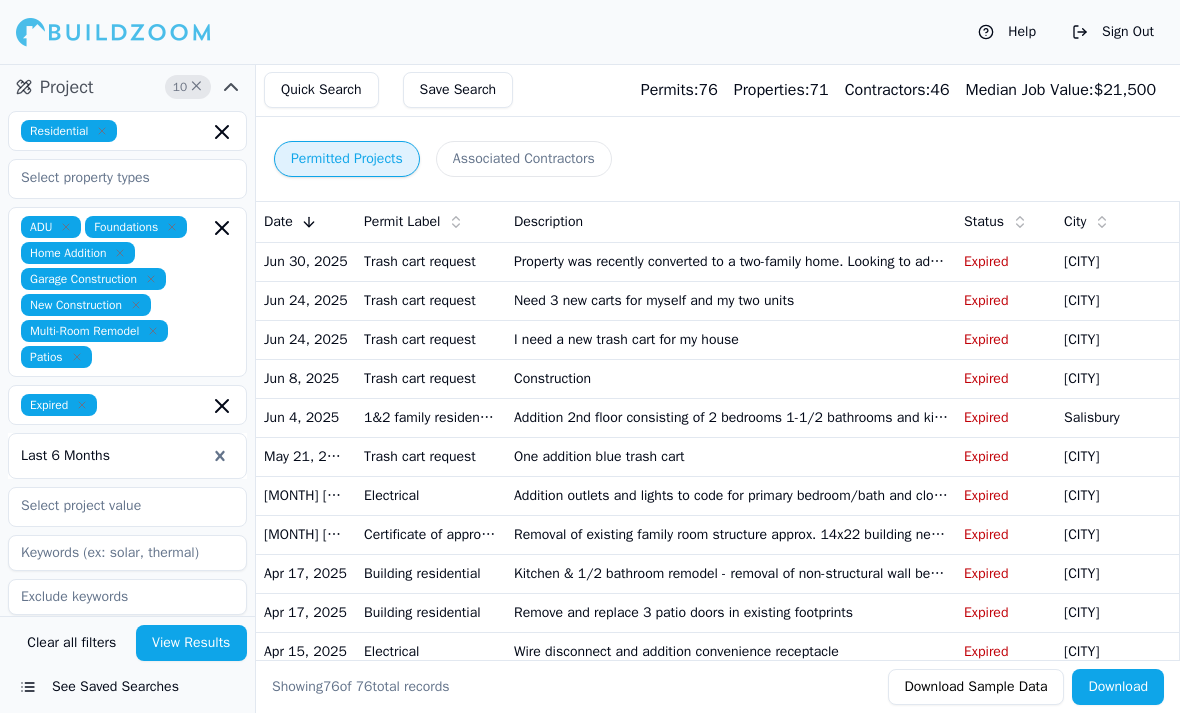scroll, scrollTop: 288, scrollLeft: 0, axis: vertical 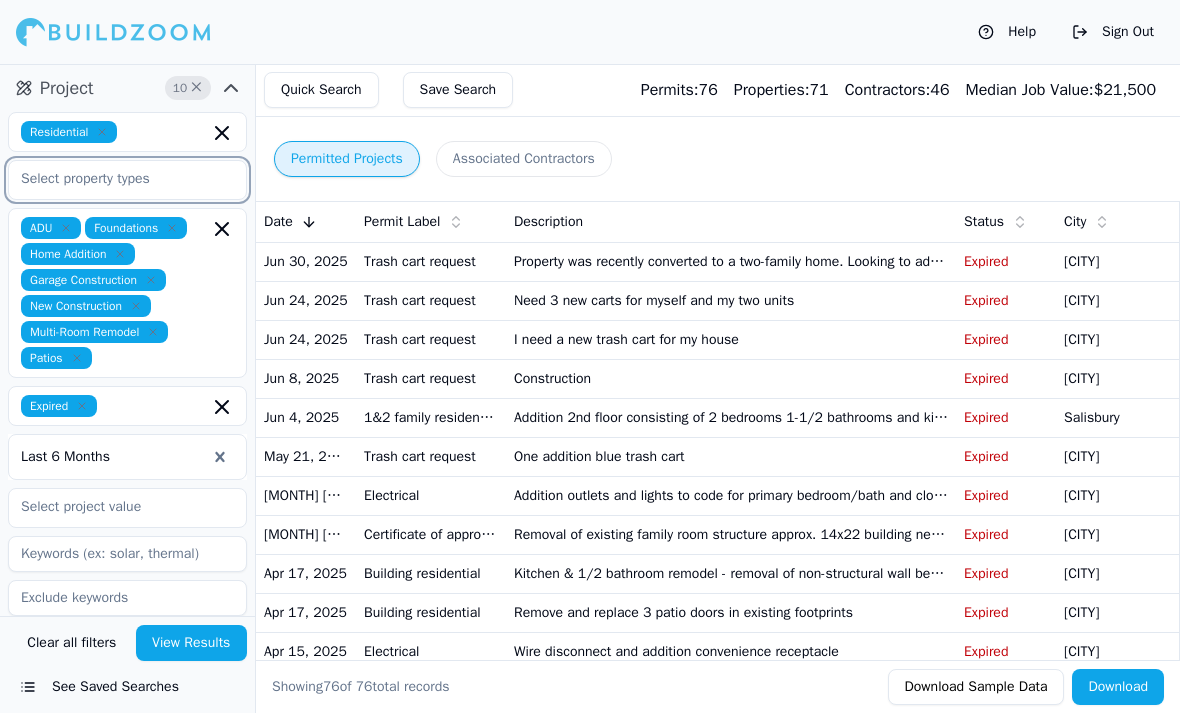click at bounding box center (115, 179) 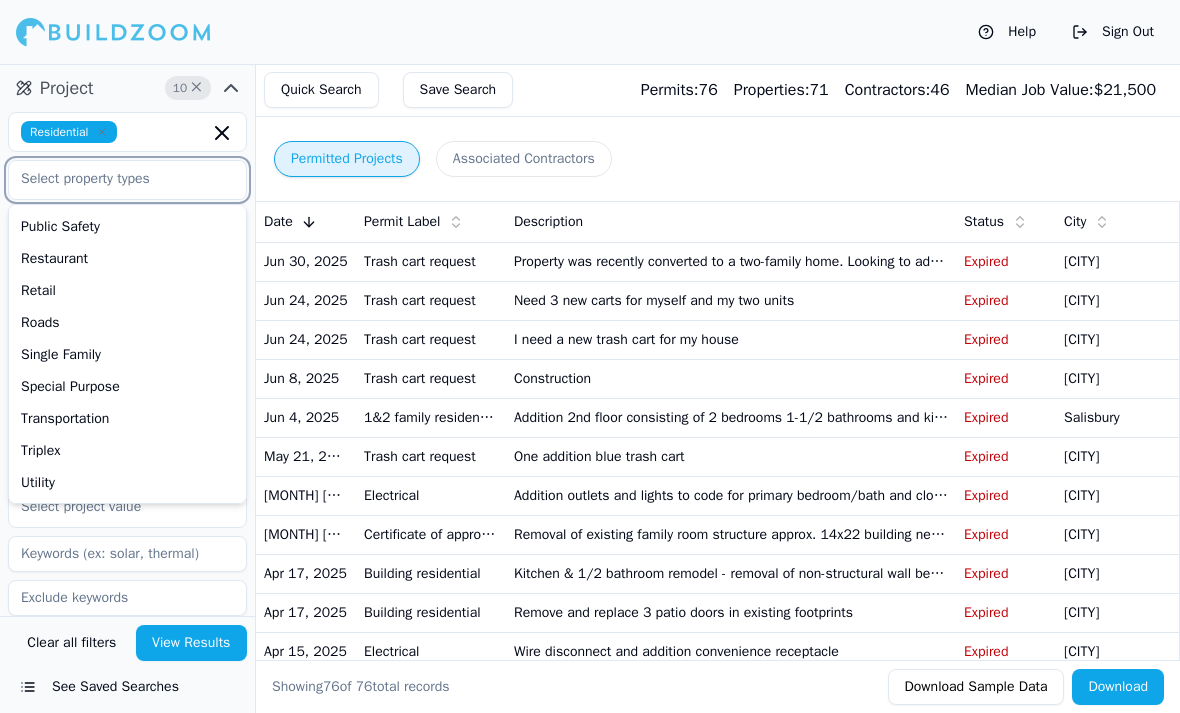 scroll, scrollTop: 542, scrollLeft: 0, axis: vertical 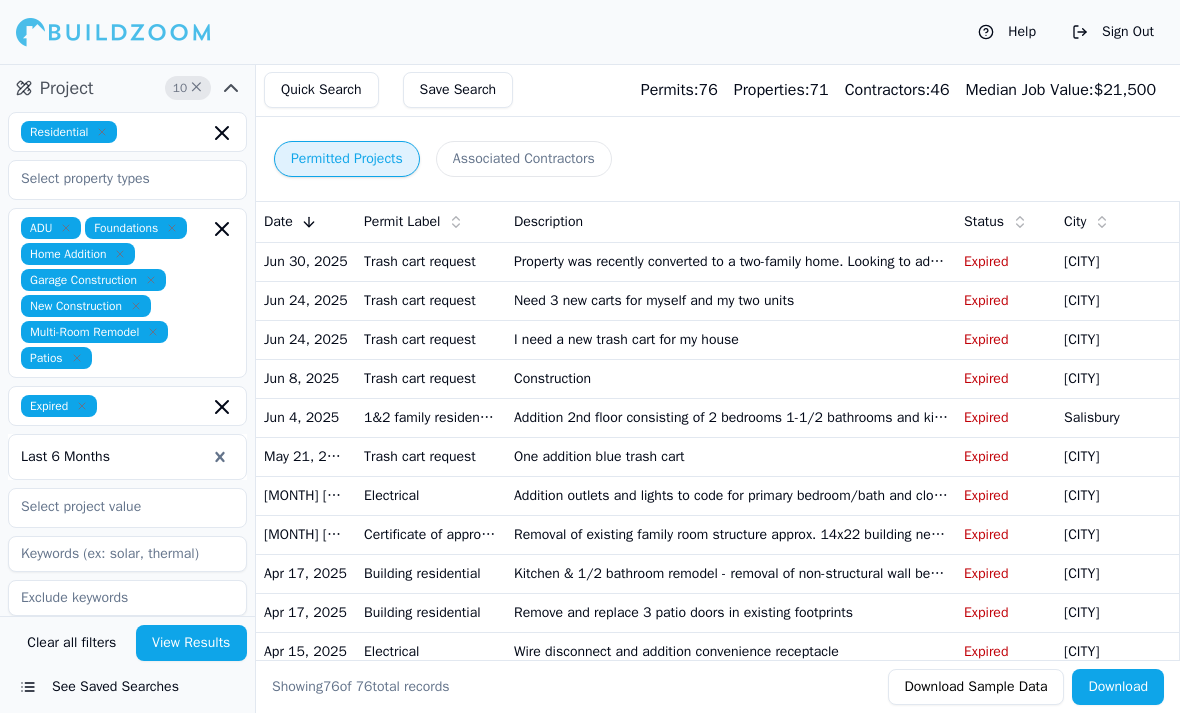 click on "Quick Search" at bounding box center (321, 90) 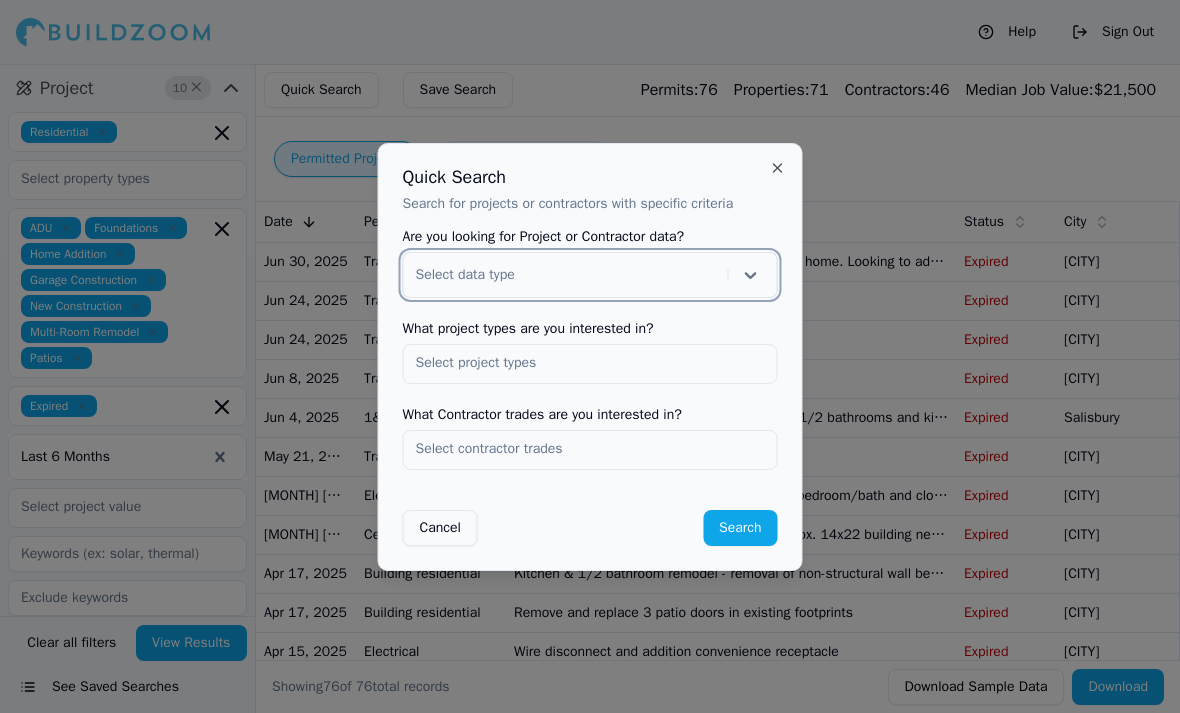 click on "Close" at bounding box center (778, 168) 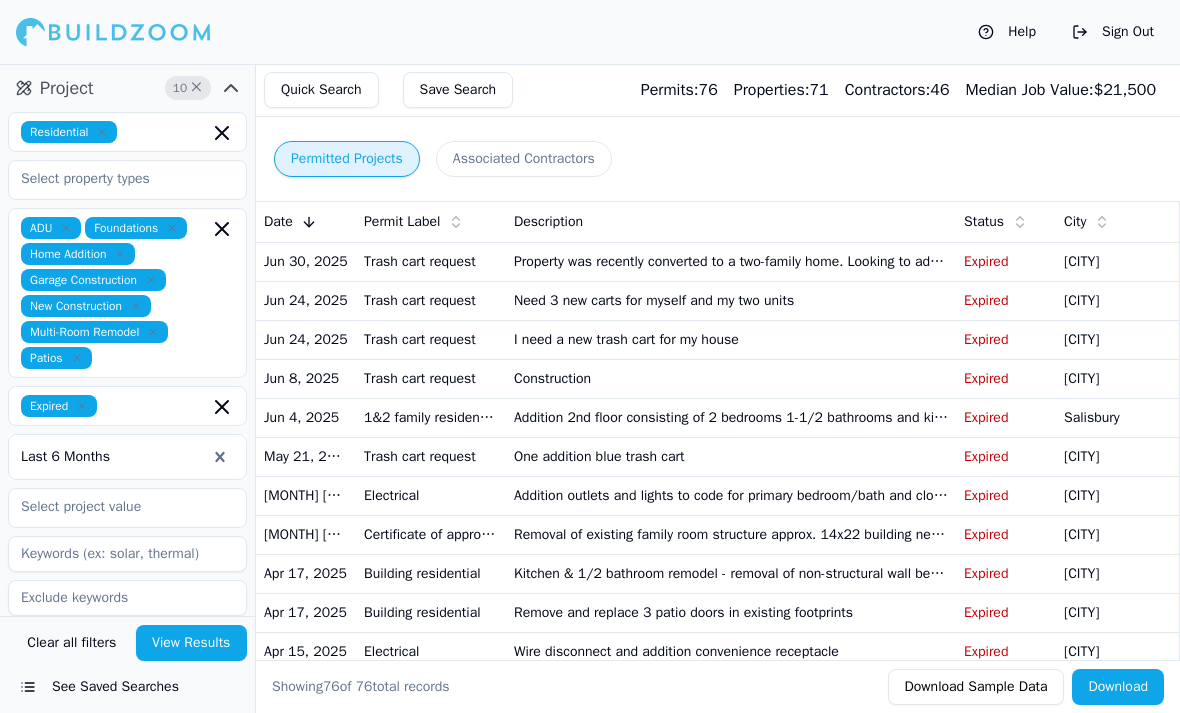 click on "View Results" at bounding box center [192, 643] 